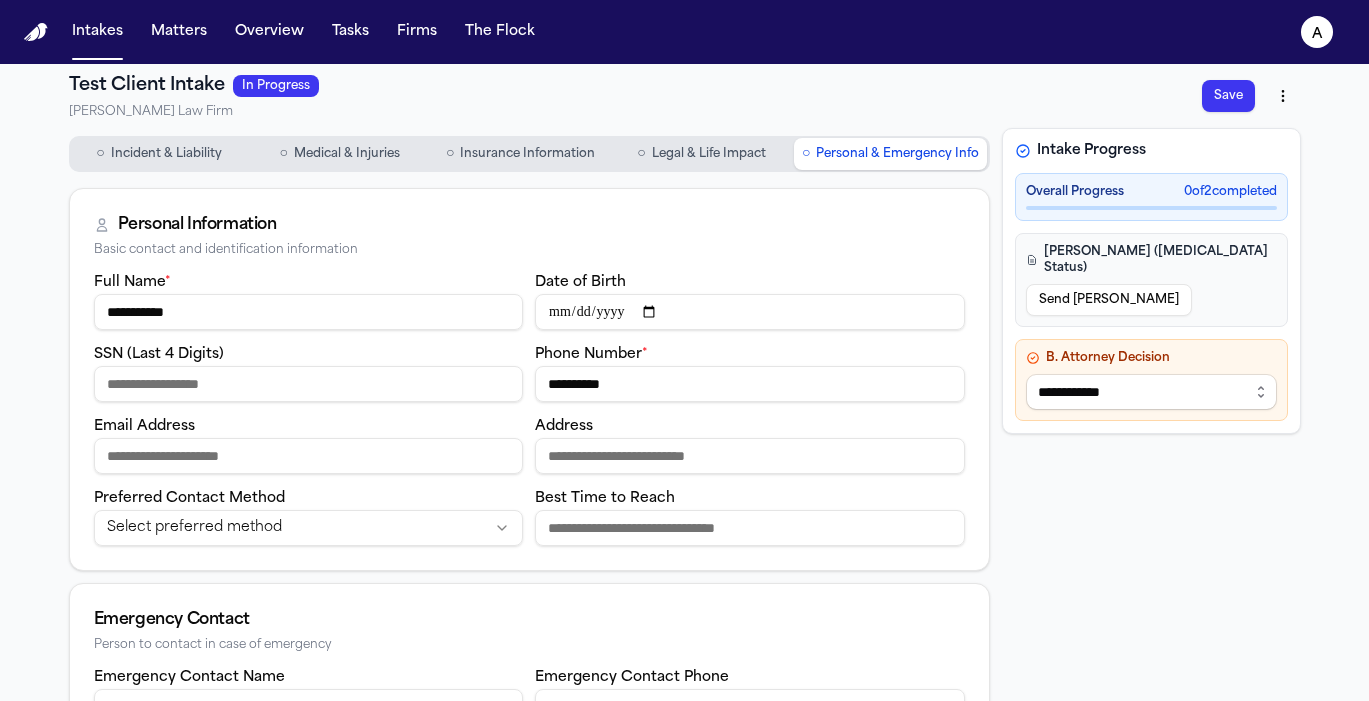 scroll, scrollTop: 0, scrollLeft: 0, axis: both 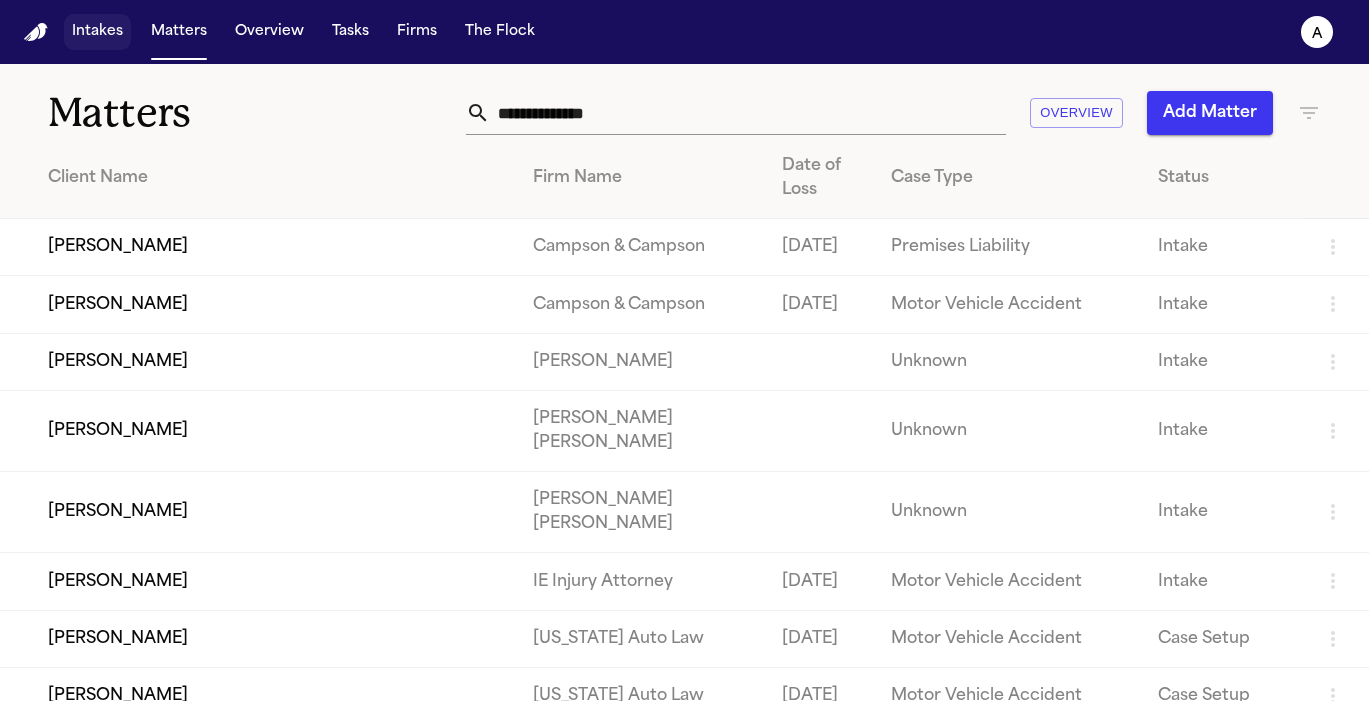 click on "Intakes" at bounding box center [97, 32] 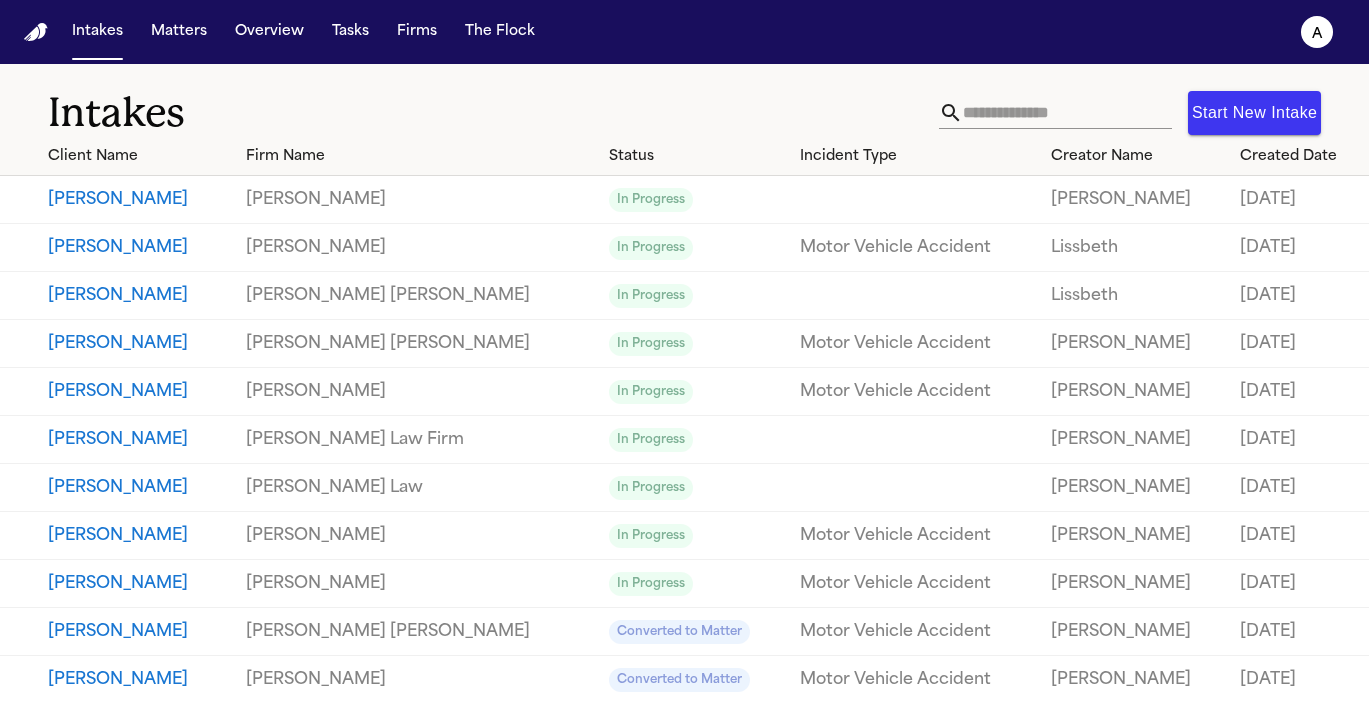 click at bounding box center (1067, 113) 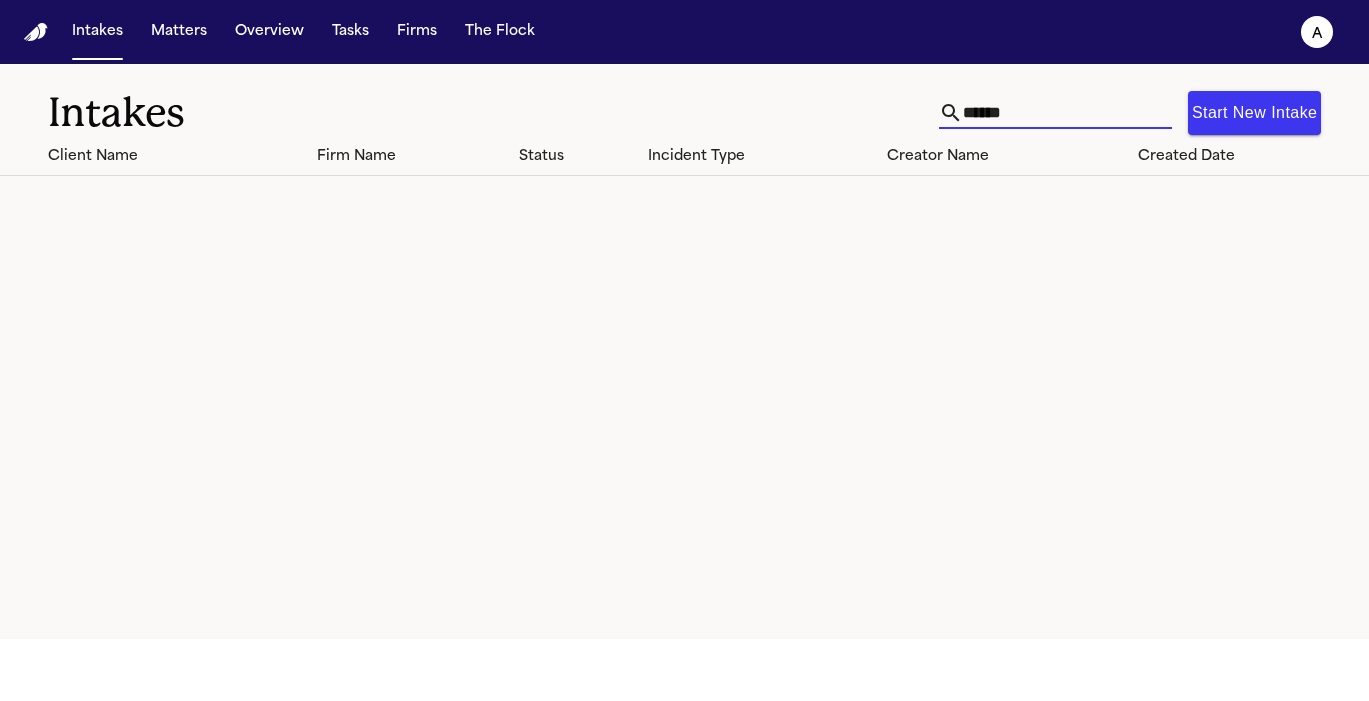 type on "******" 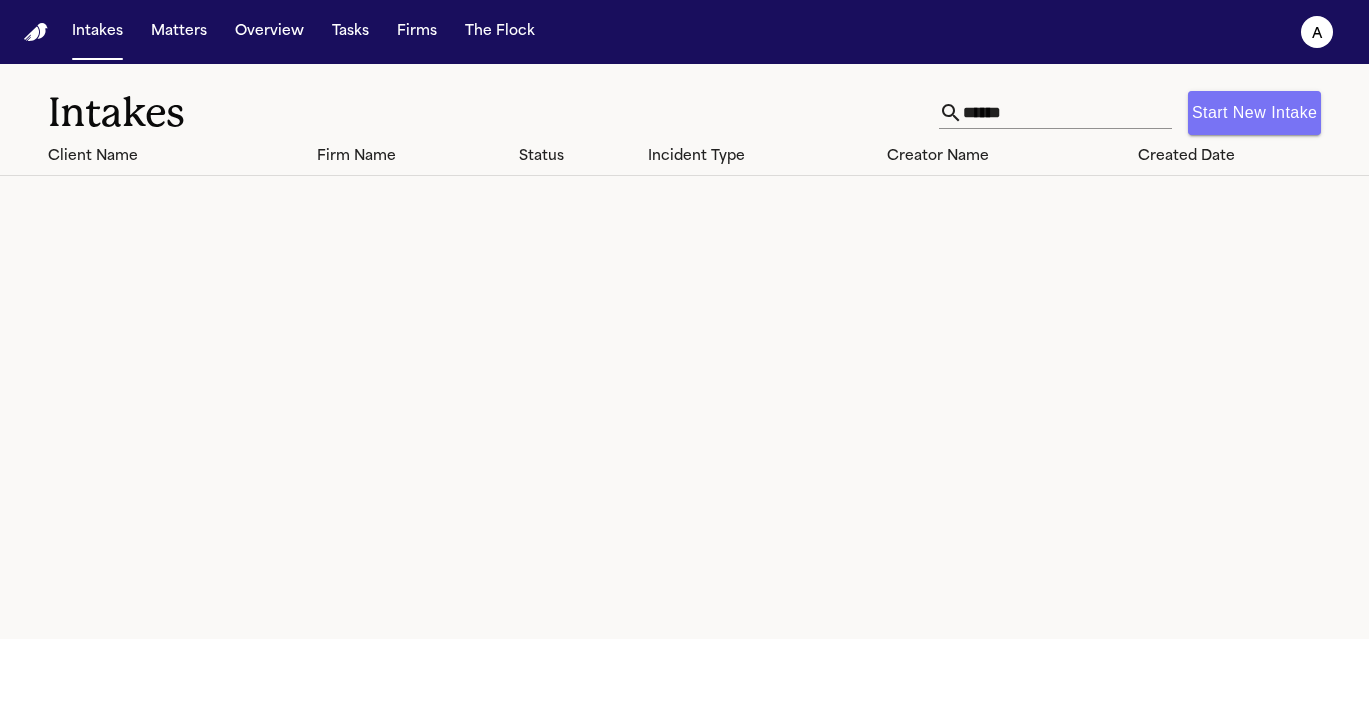 click on "Start New Intake" at bounding box center (1254, 113) 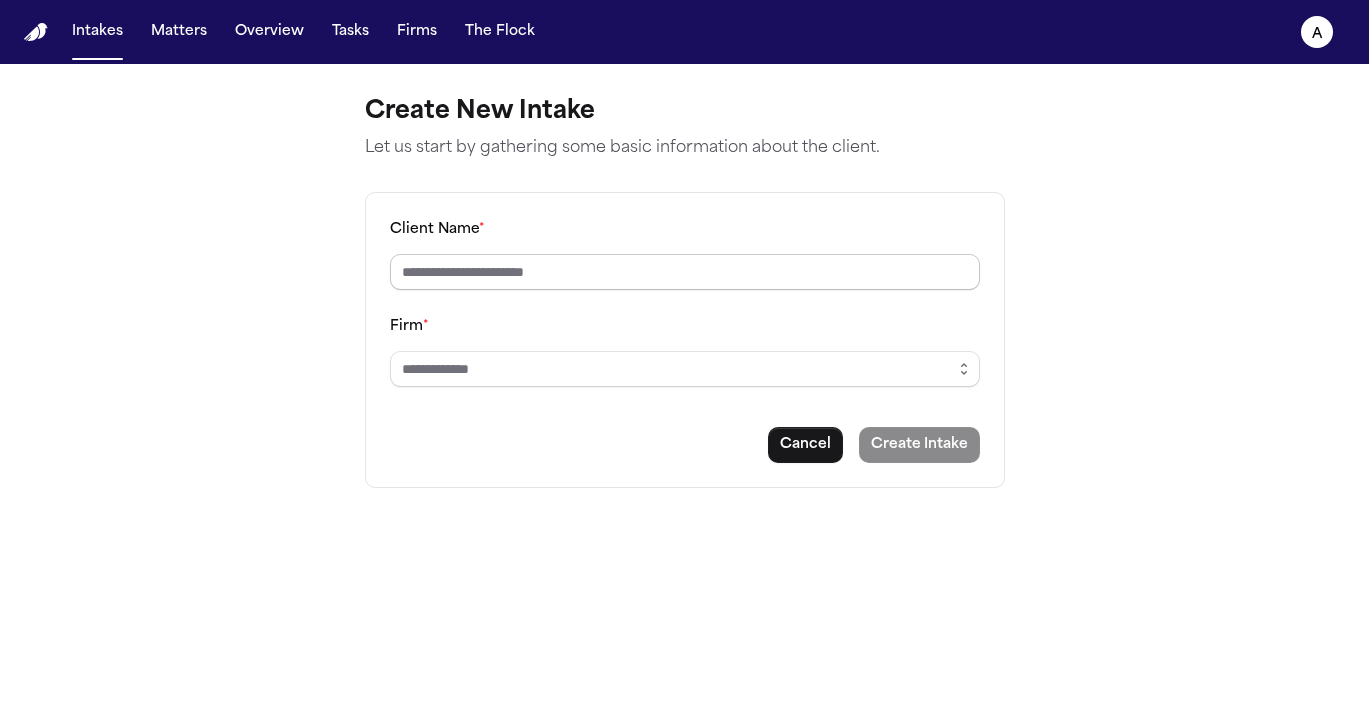 click on "Client Name  *" at bounding box center [685, 272] 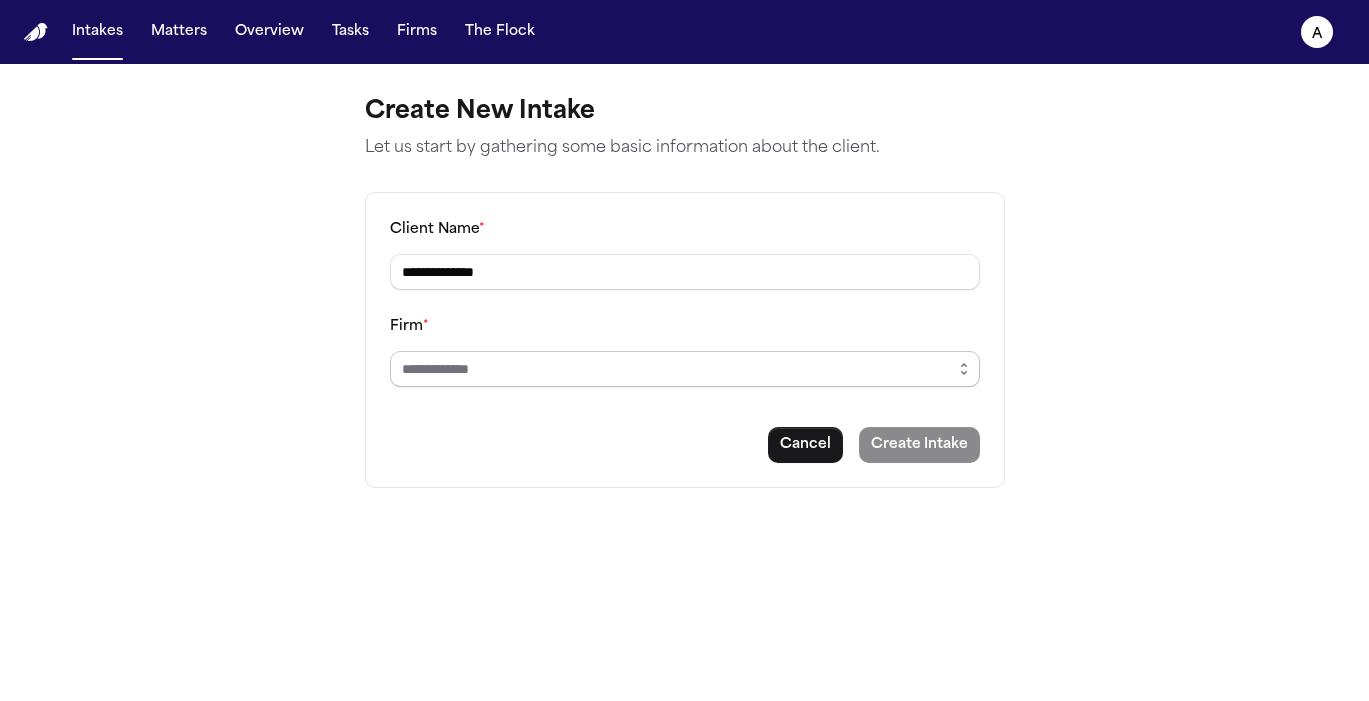 type on "**********" 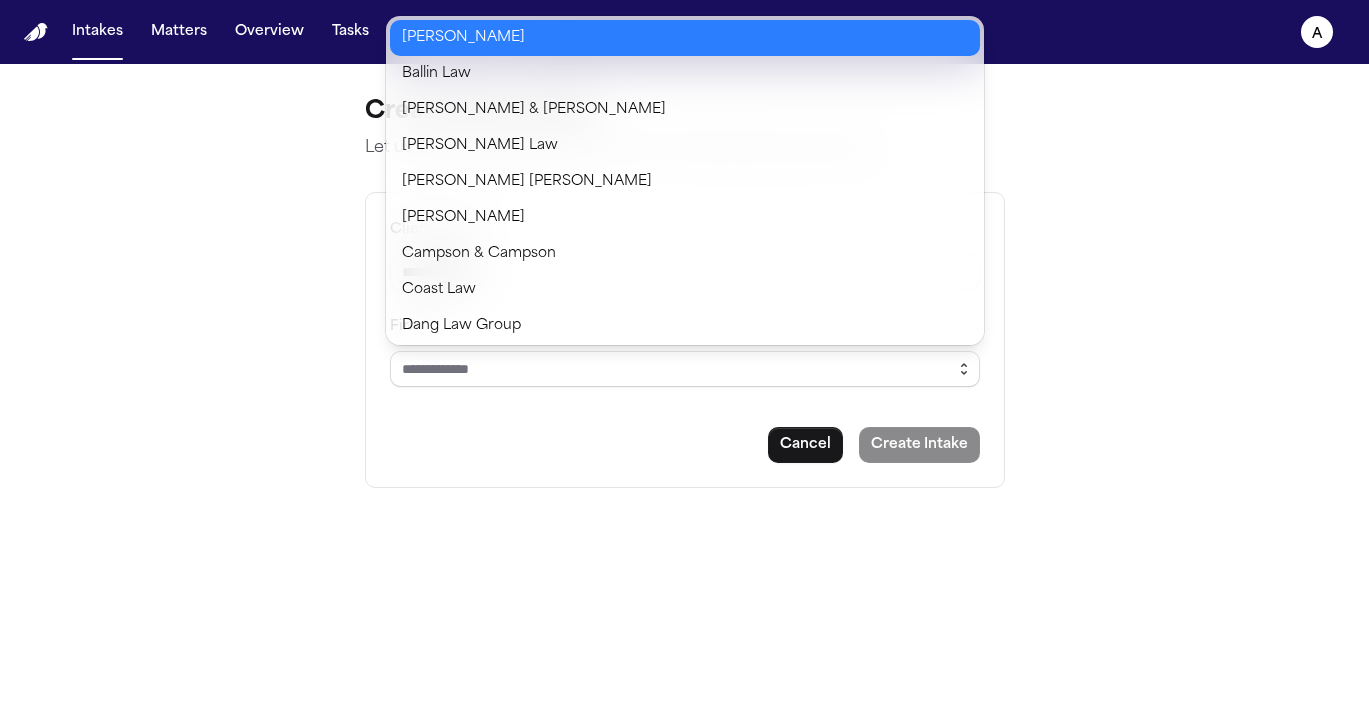 click 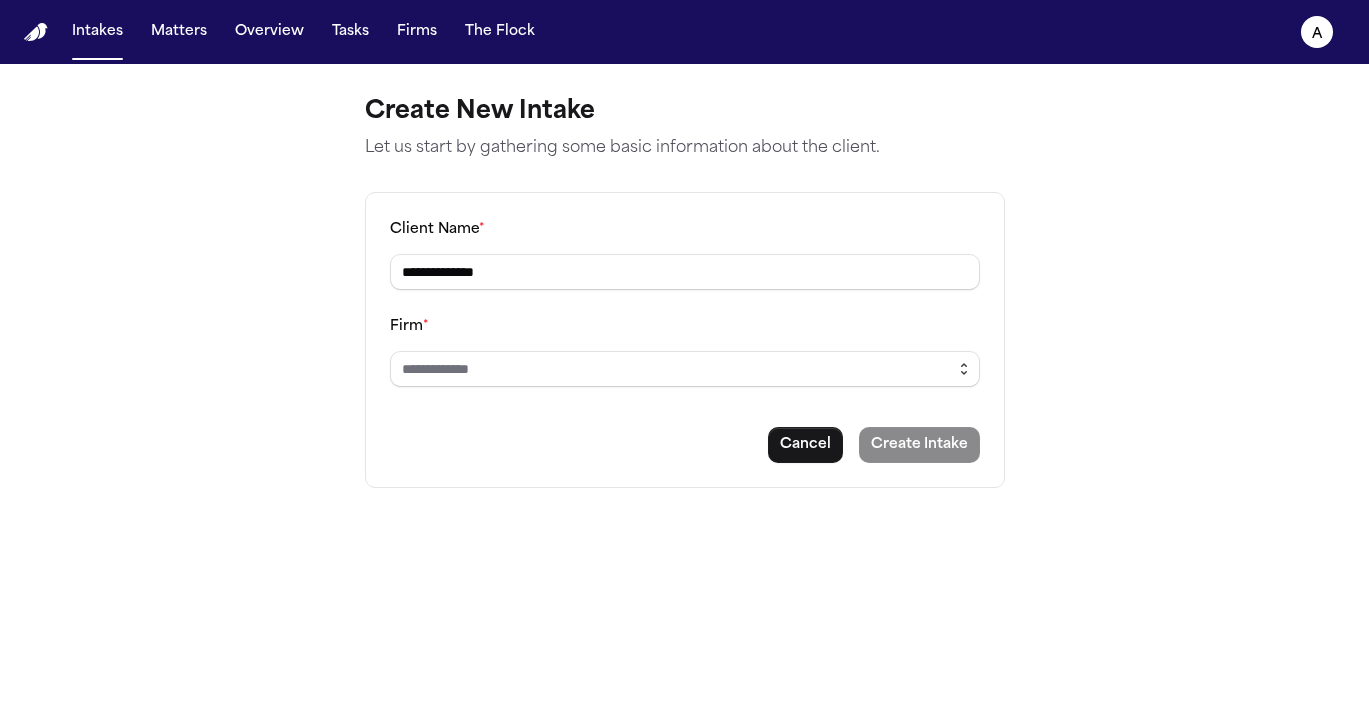click 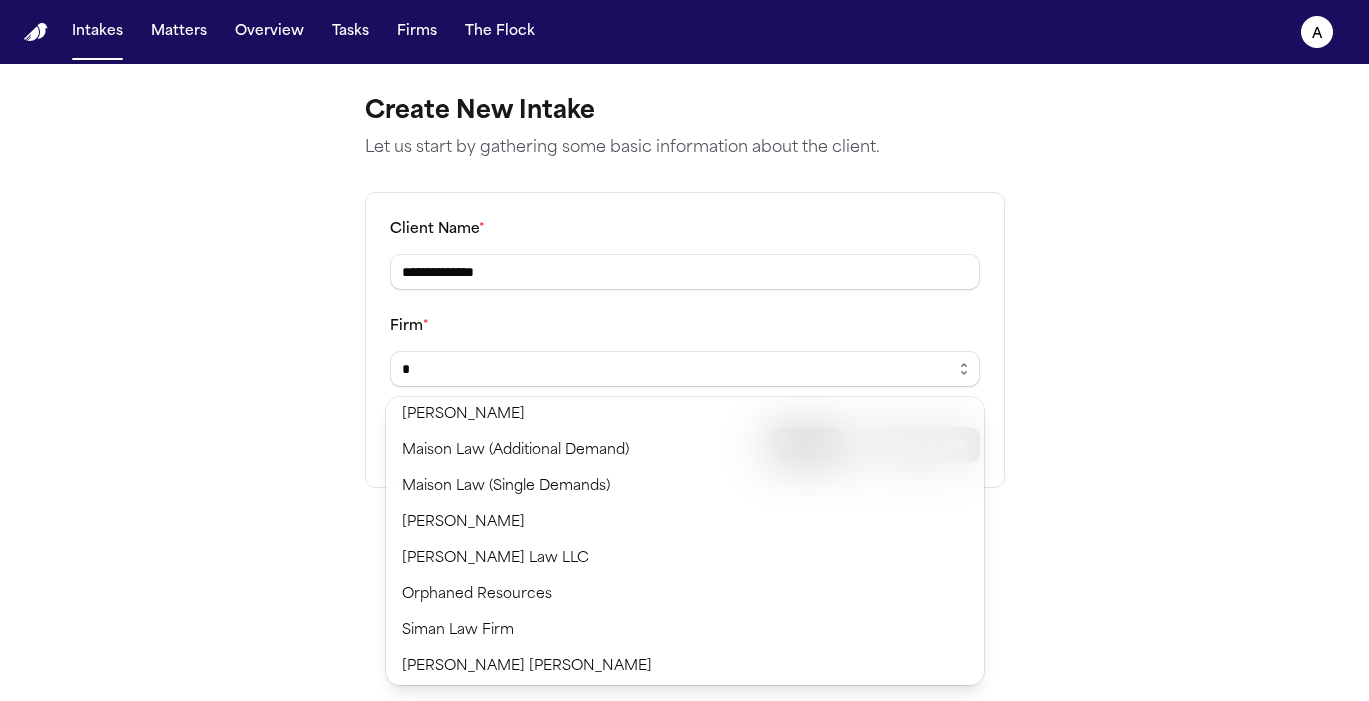 scroll, scrollTop: 296, scrollLeft: 0, axis: vertical 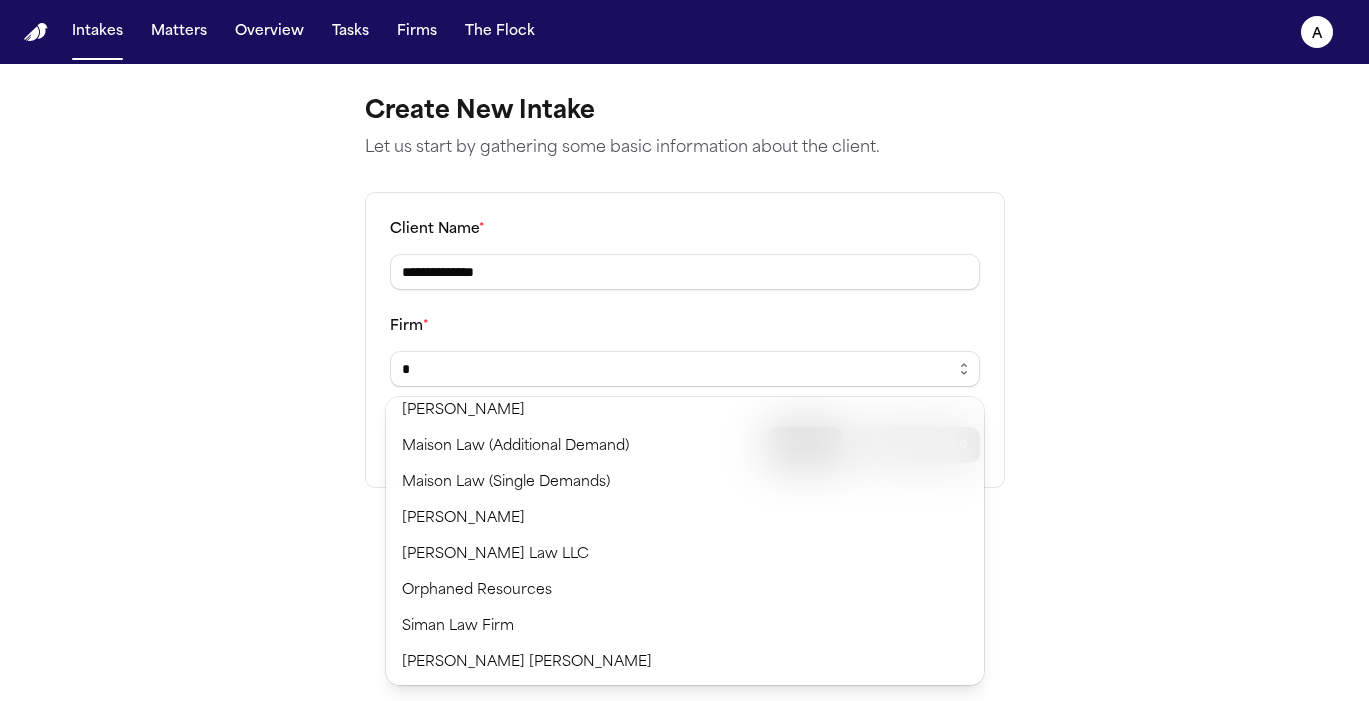 type on "*" 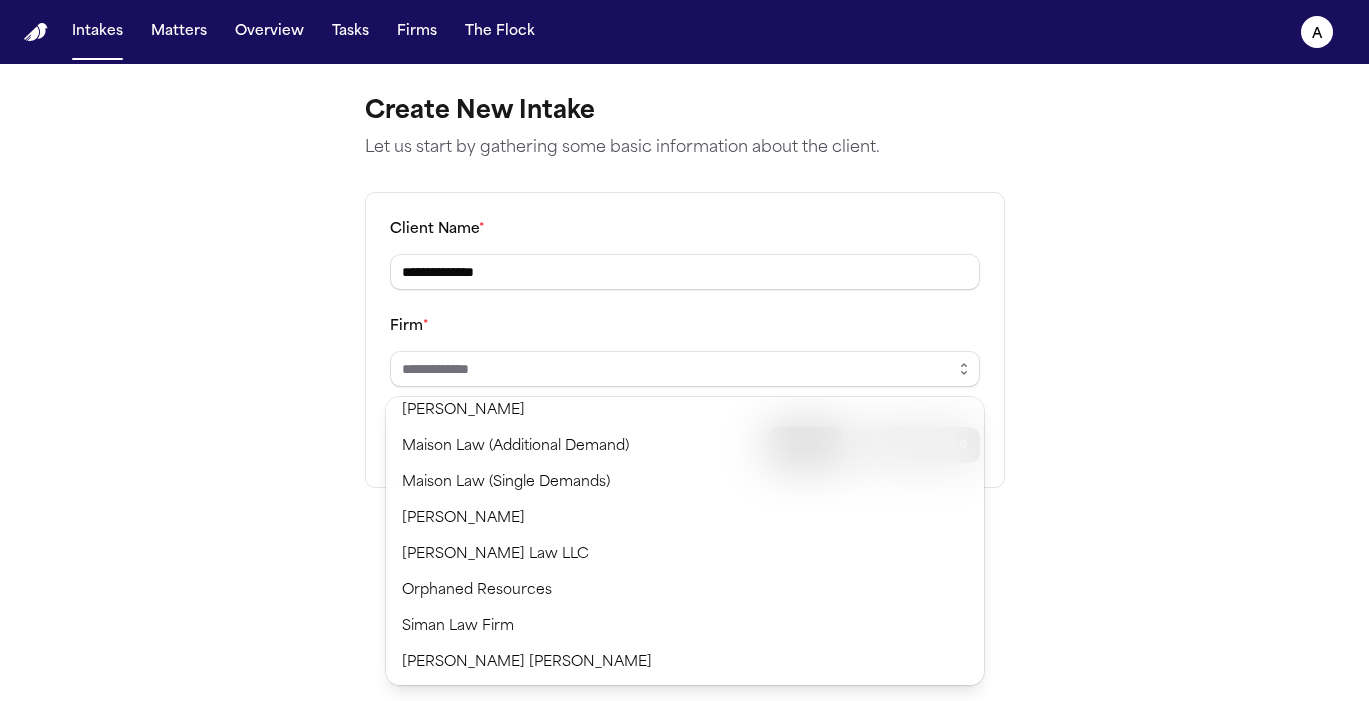 scroll, scrollTop: 0, scrollLeft: 0, axis: both 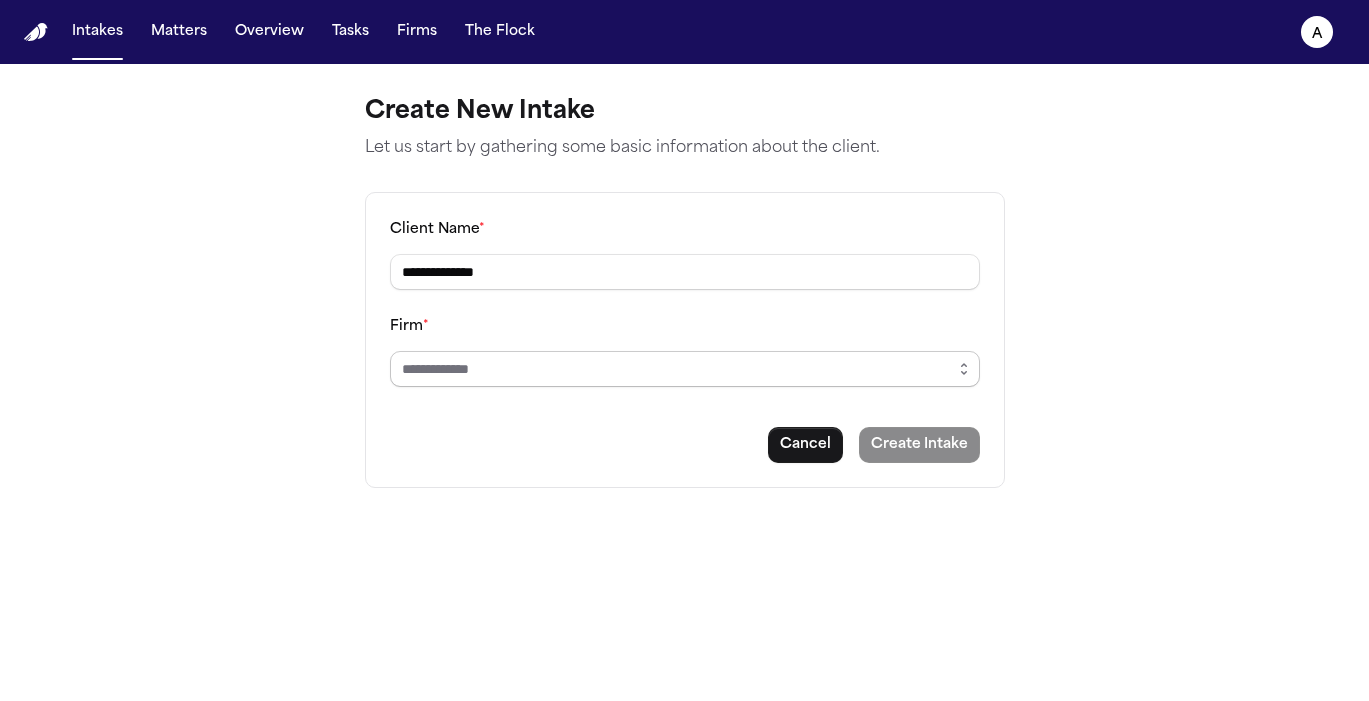 click on "Firm  *" at bounding box center [685, 369] 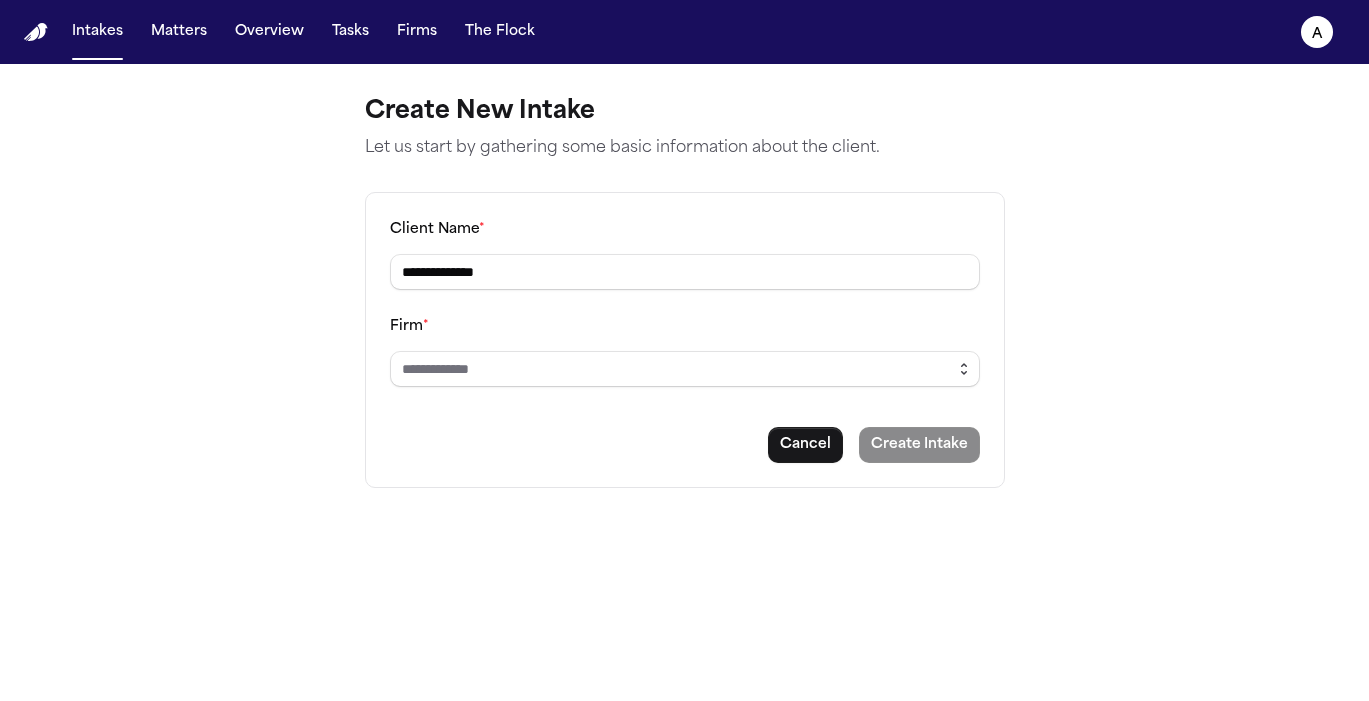 click 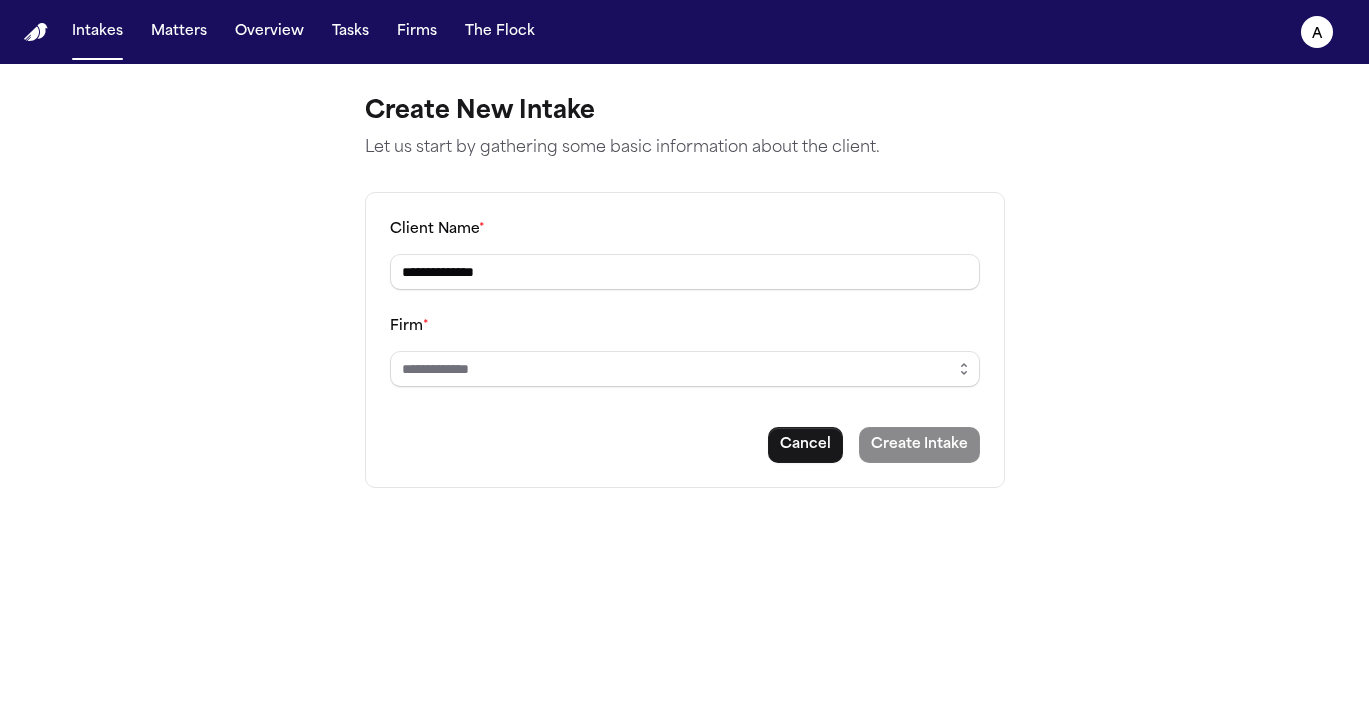 scroll, scrollTop: 0, scrollLeft: 0, axis: both 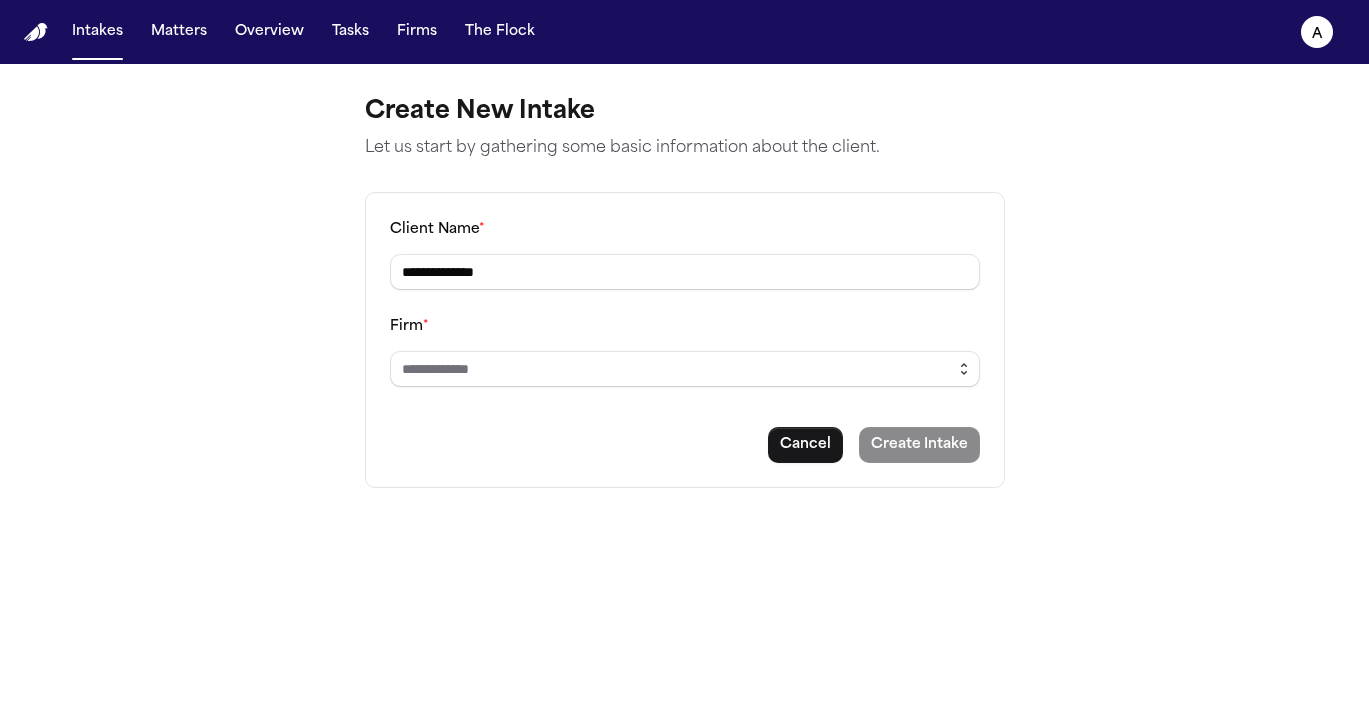click at bounding box center [964, 369] 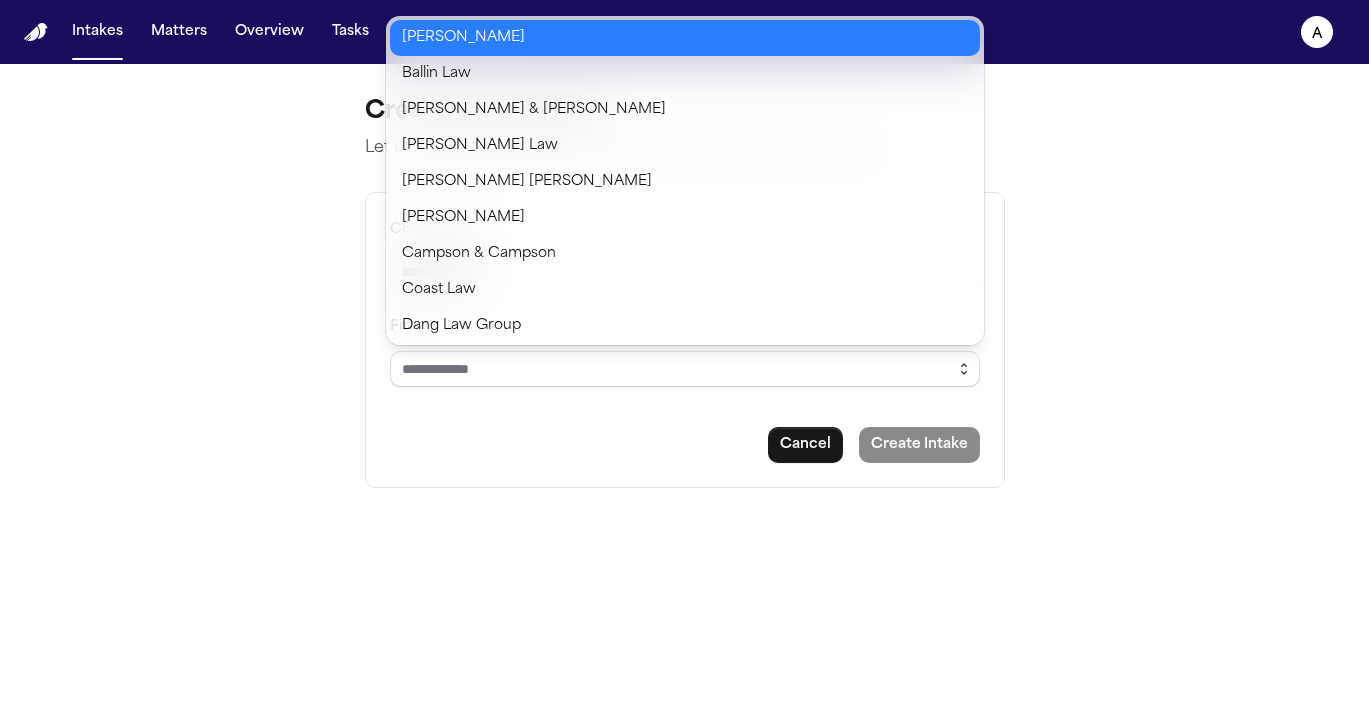 click 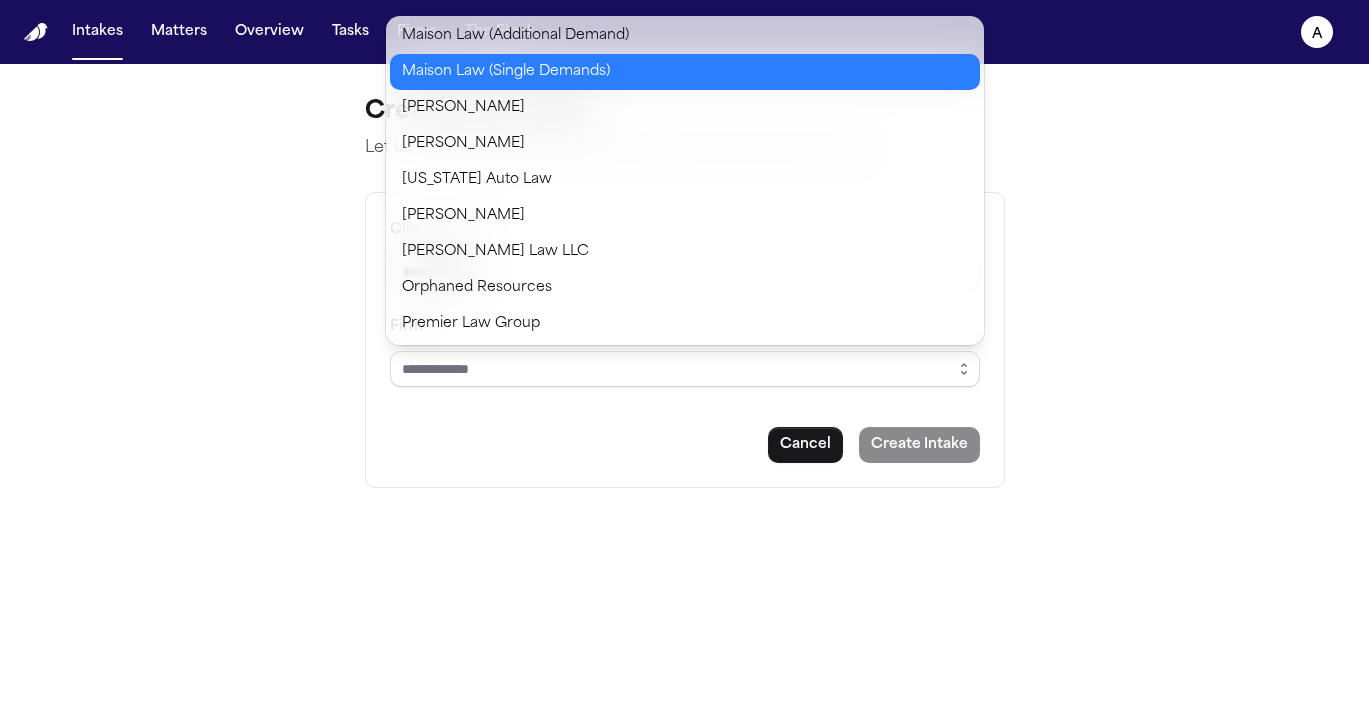 scroll, scrollTop: 1155, scrollLeft: 0, axis: vertical 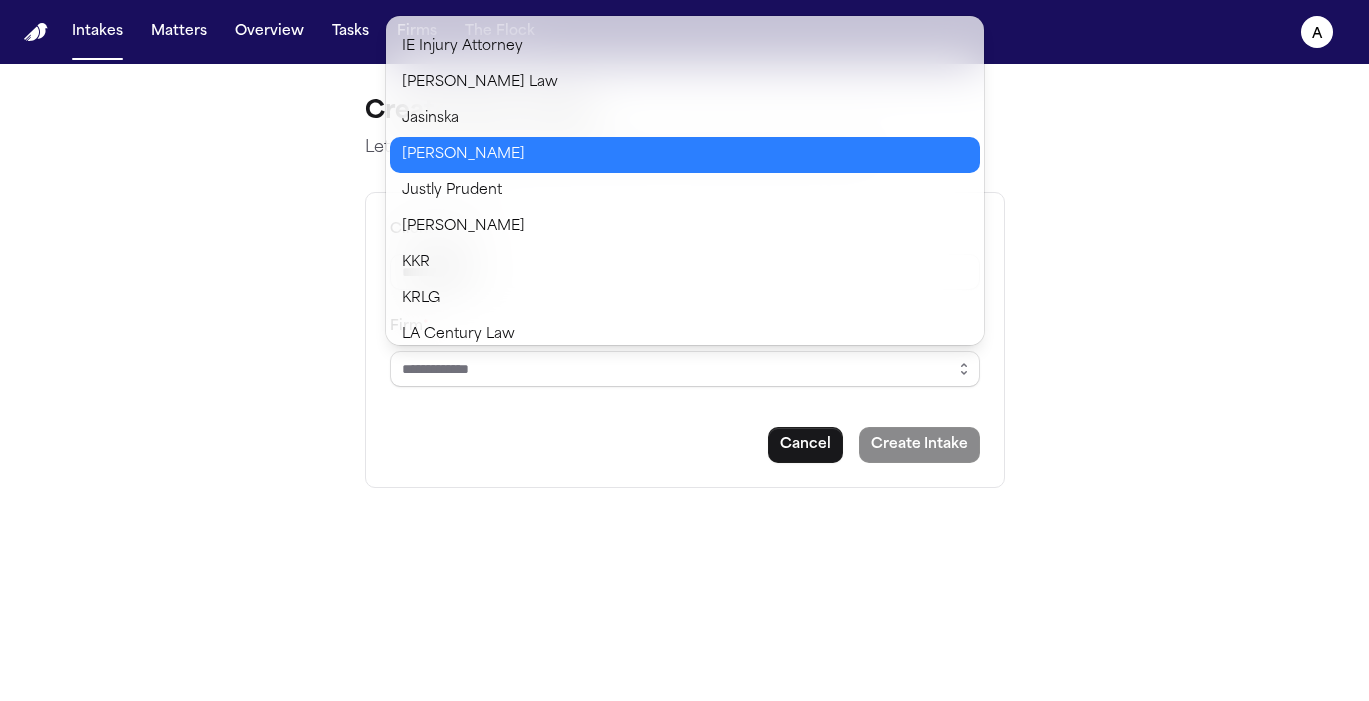 click on "**********" at bounding box center [684, 350] 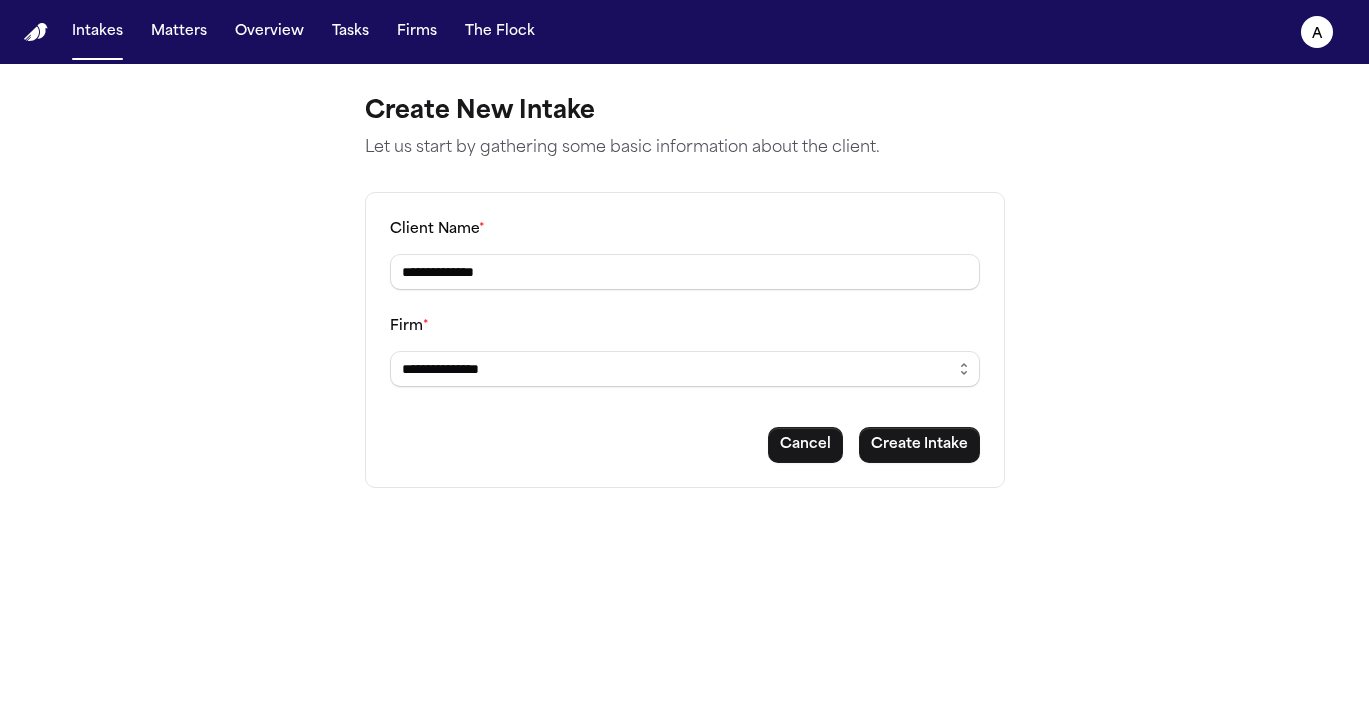 click on "Let us start by gathering some basic information about the client." at bounding box center [685, 148] 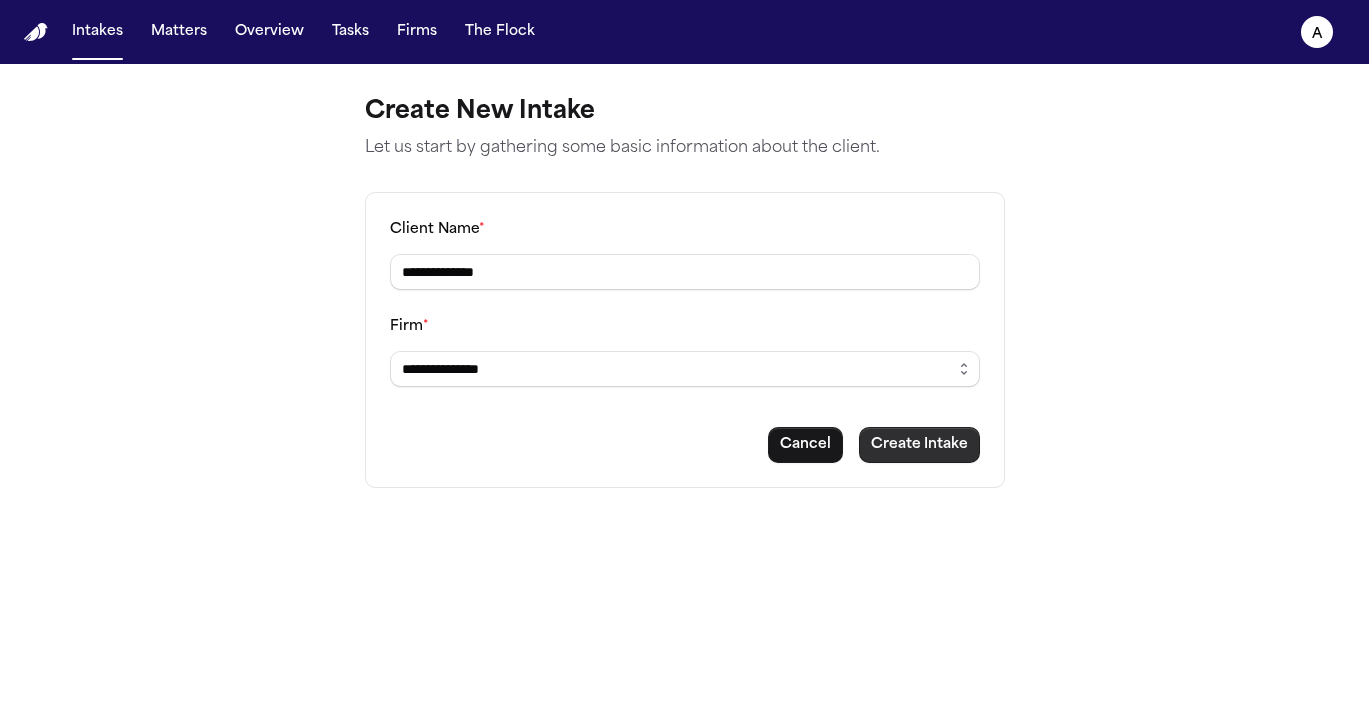click on "Create Intake" at bounding box center [919, 445] 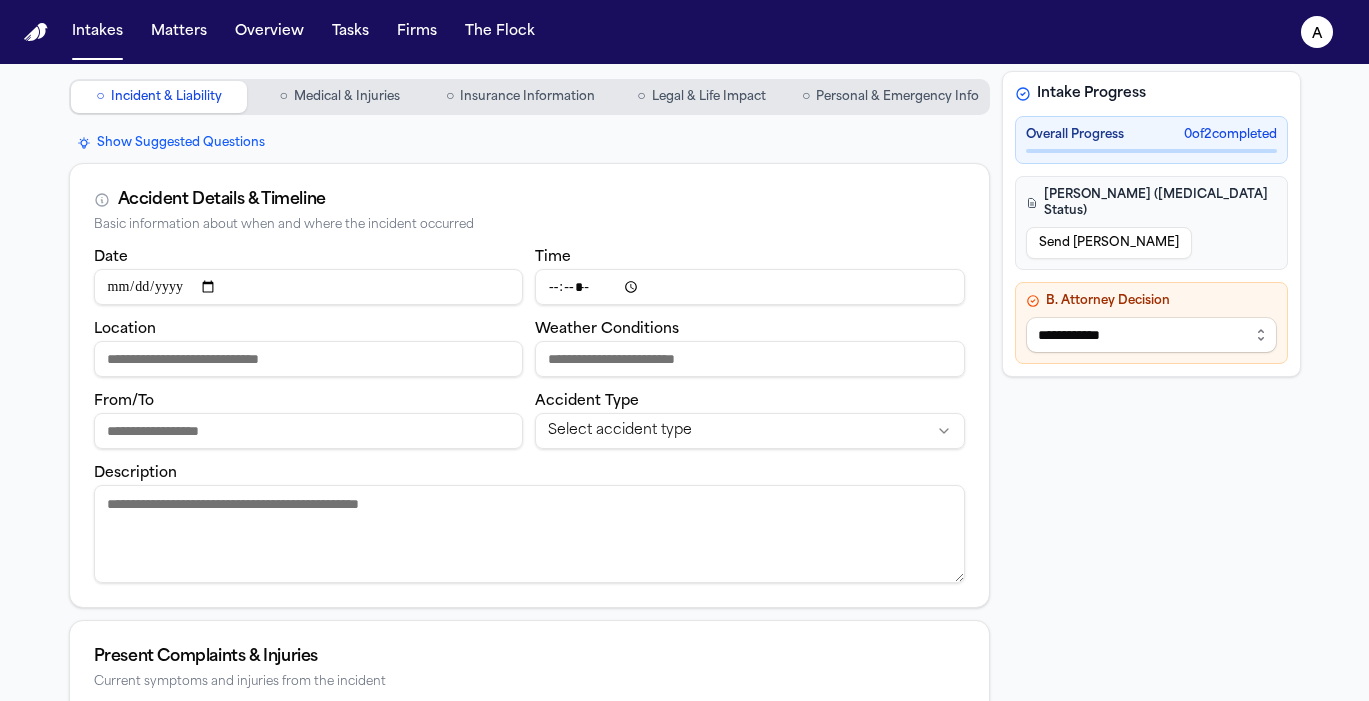 scroll, scrollTop: 66, scrollLeft: 0, axis: vertical 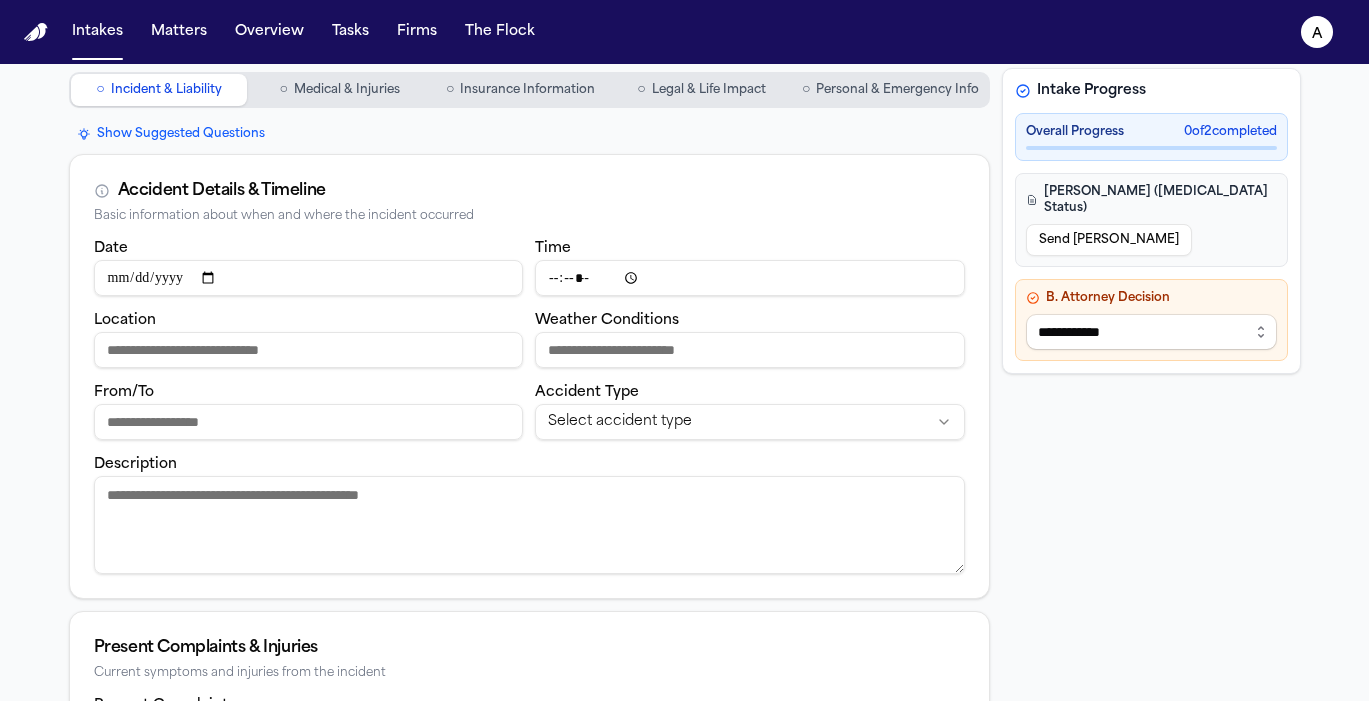 click on "Date" at bounding box center (309, 278) 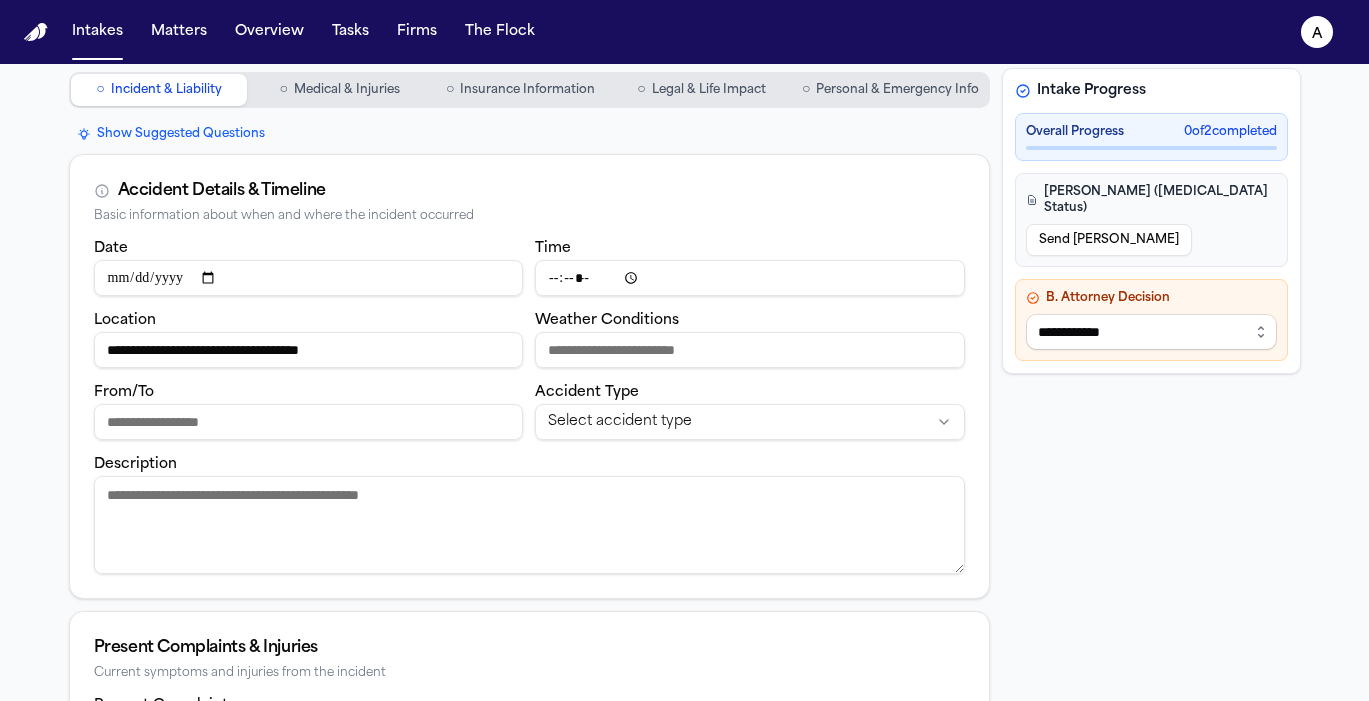 type on "**********" 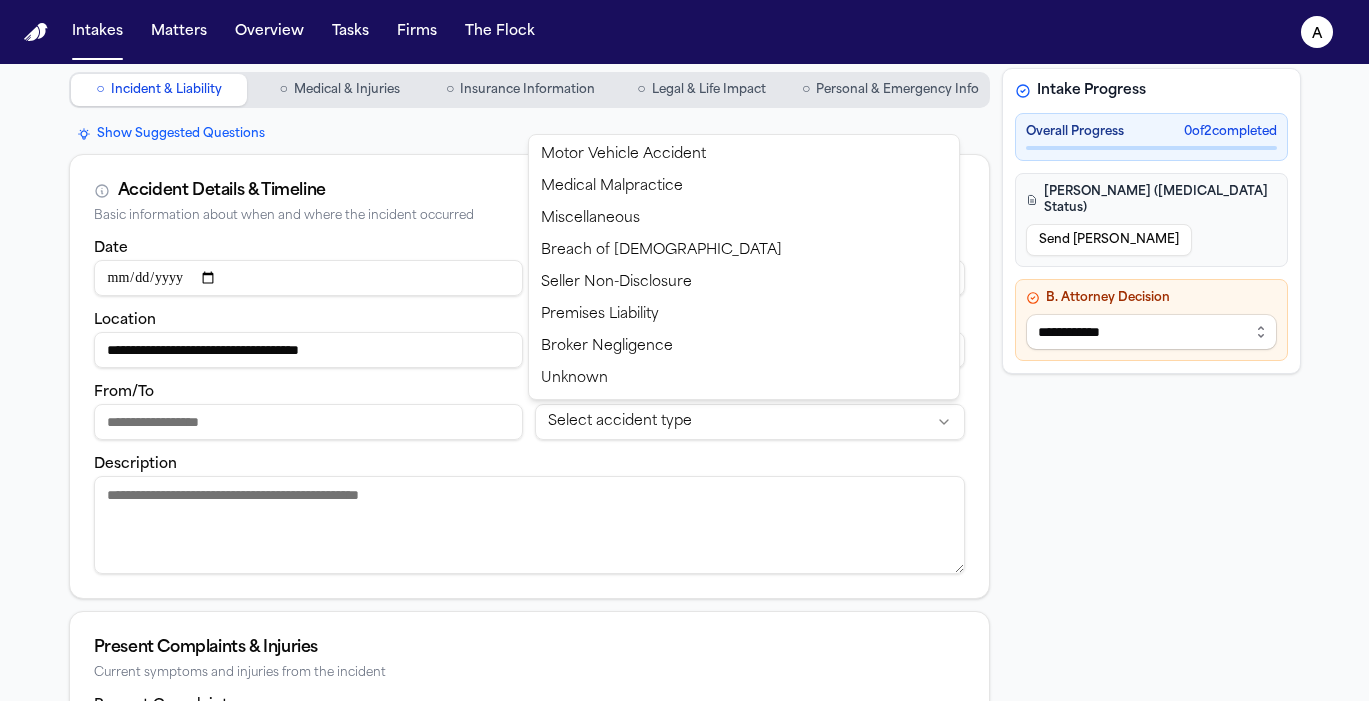 click on "**********" at bounding box center (684, 350) 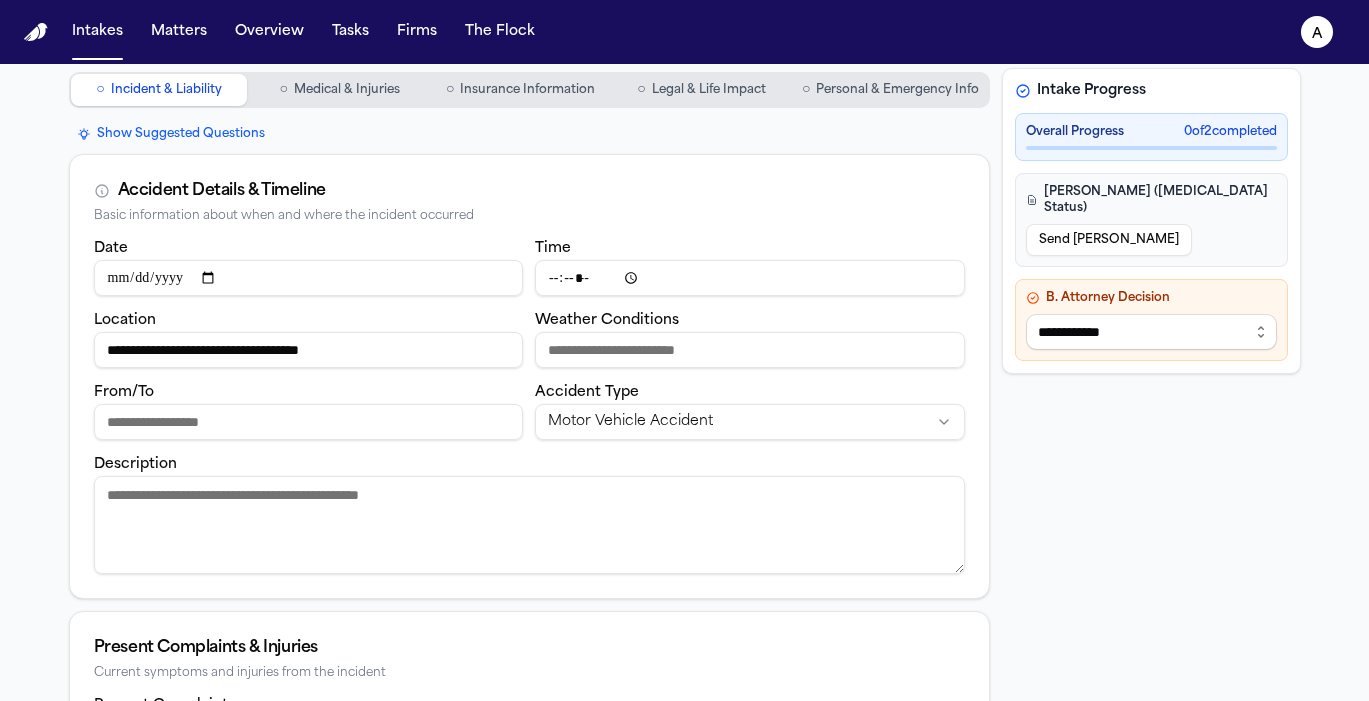 click on "Description" at bounding box center (529, 525) 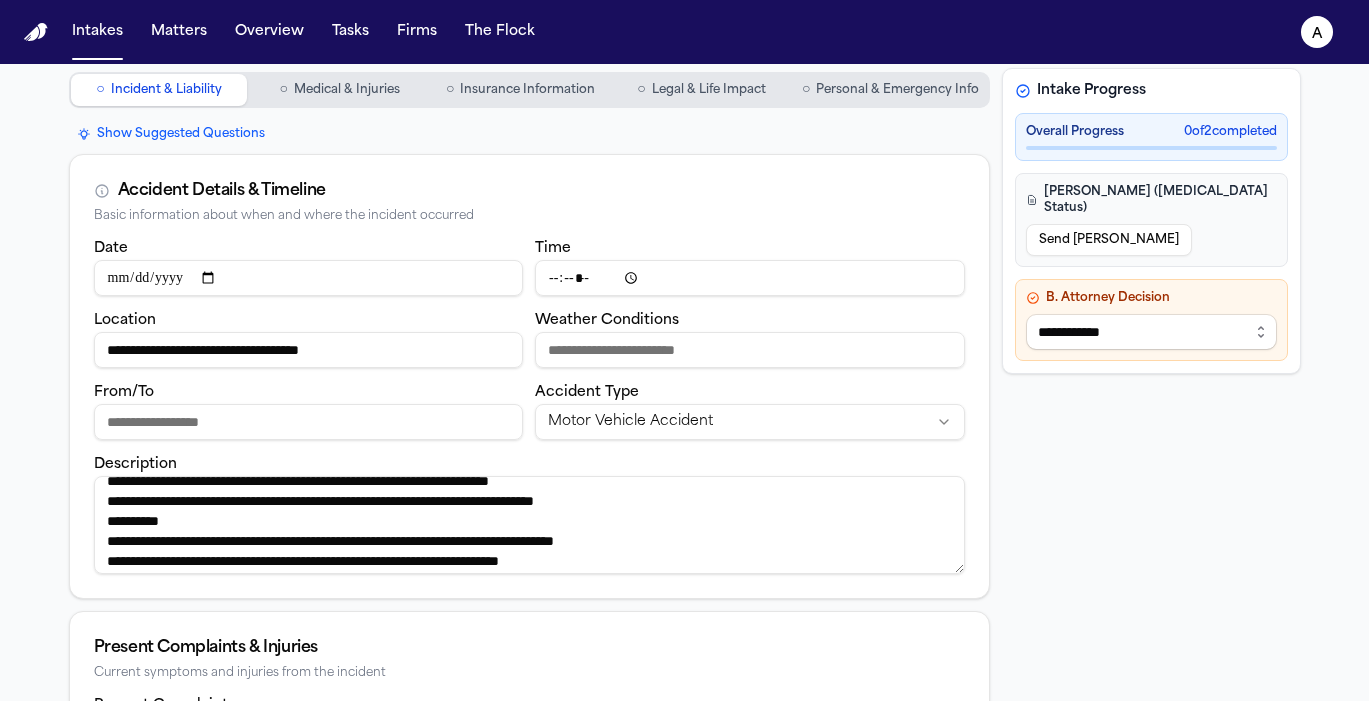 scroll, scrollTop: 80, scrollLeft: 0, axis: vertical 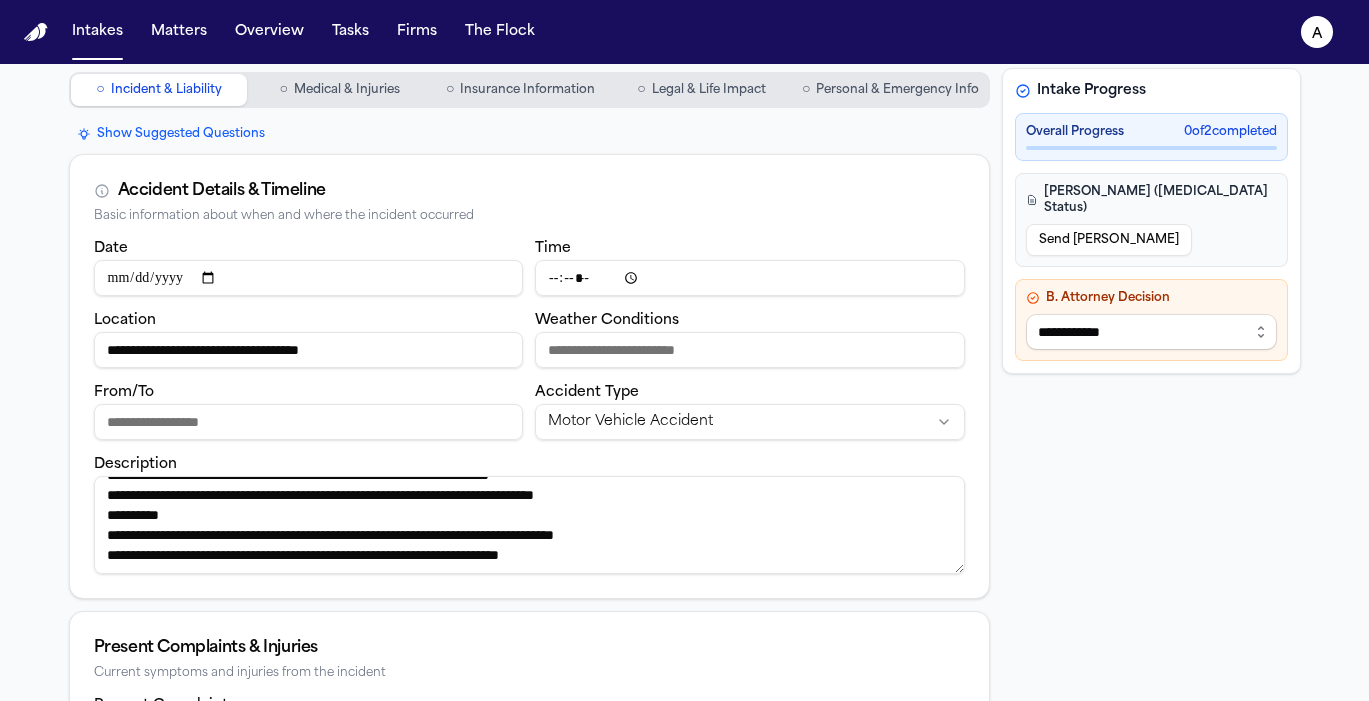click on "**********" at bounding box center (529, 525) 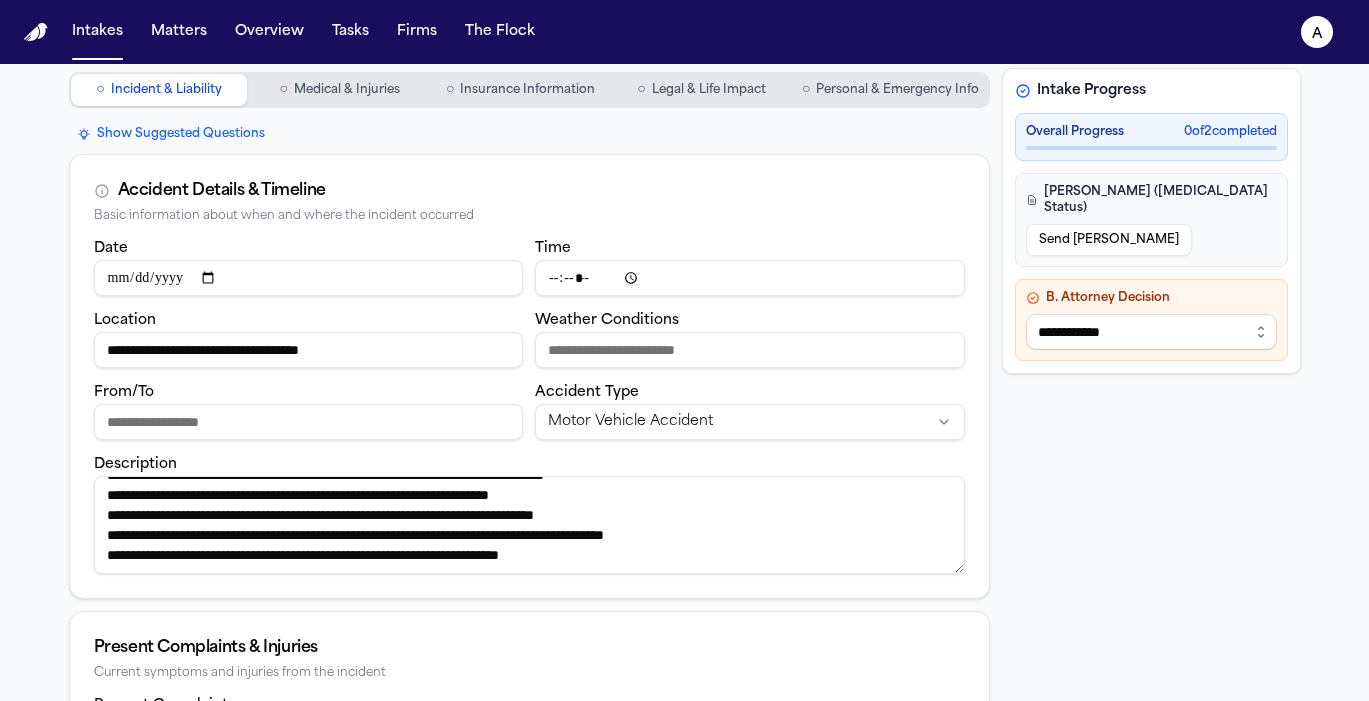 scroll, scrollTop: 60, scrollLeft: 0, axis: vertical 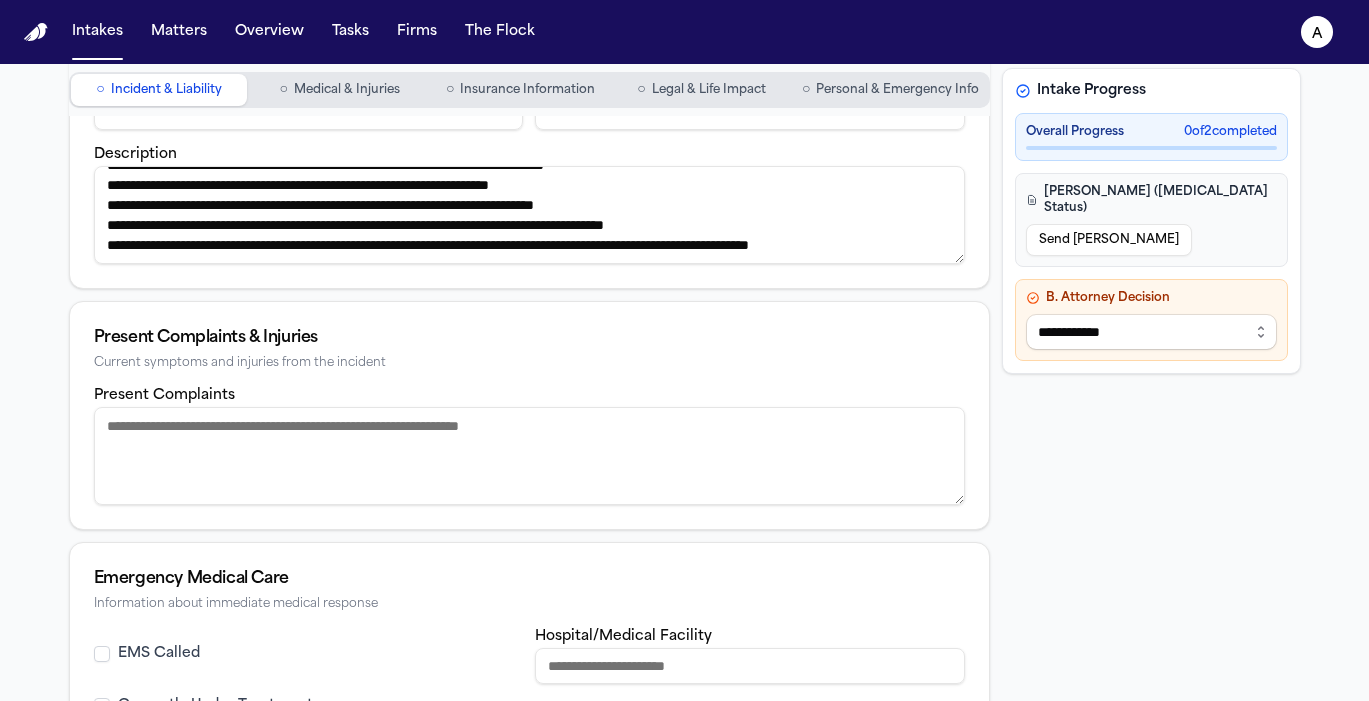 type on "**********" 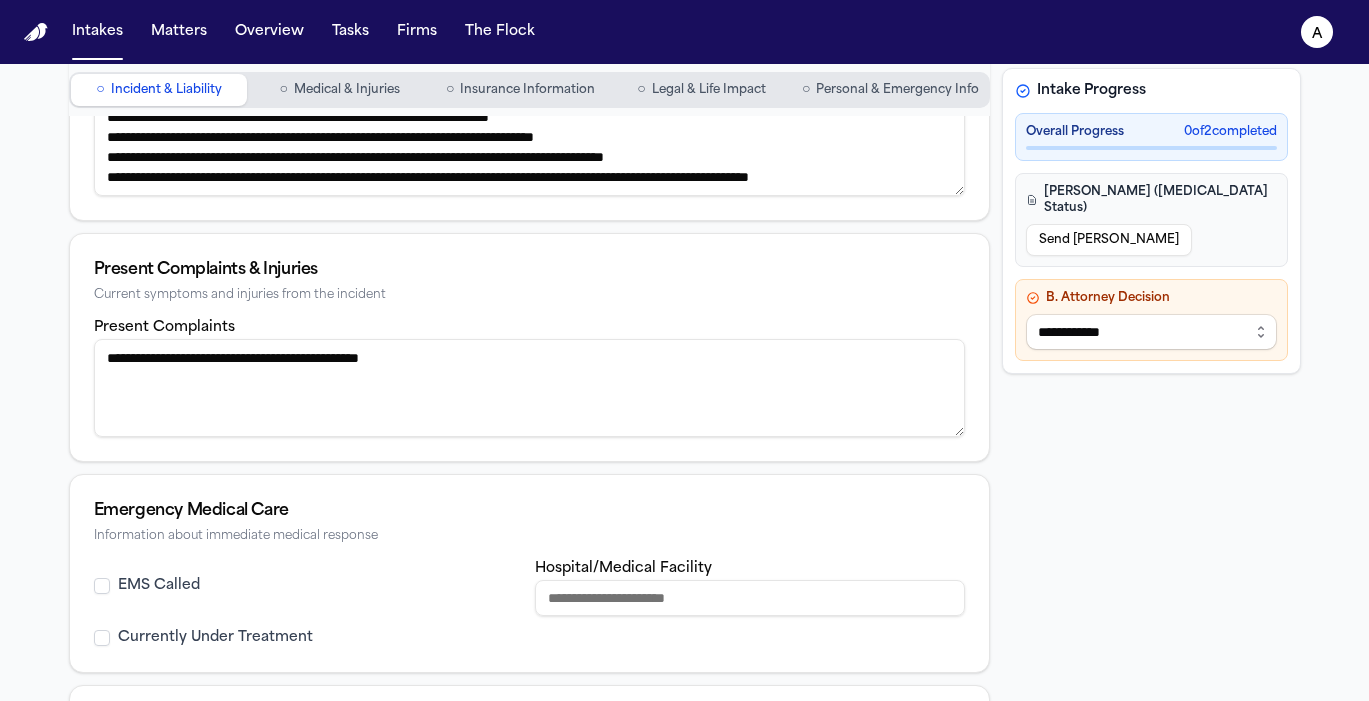 scroll, scrollTop: 628, scrollLeft: 0, axis: vertical 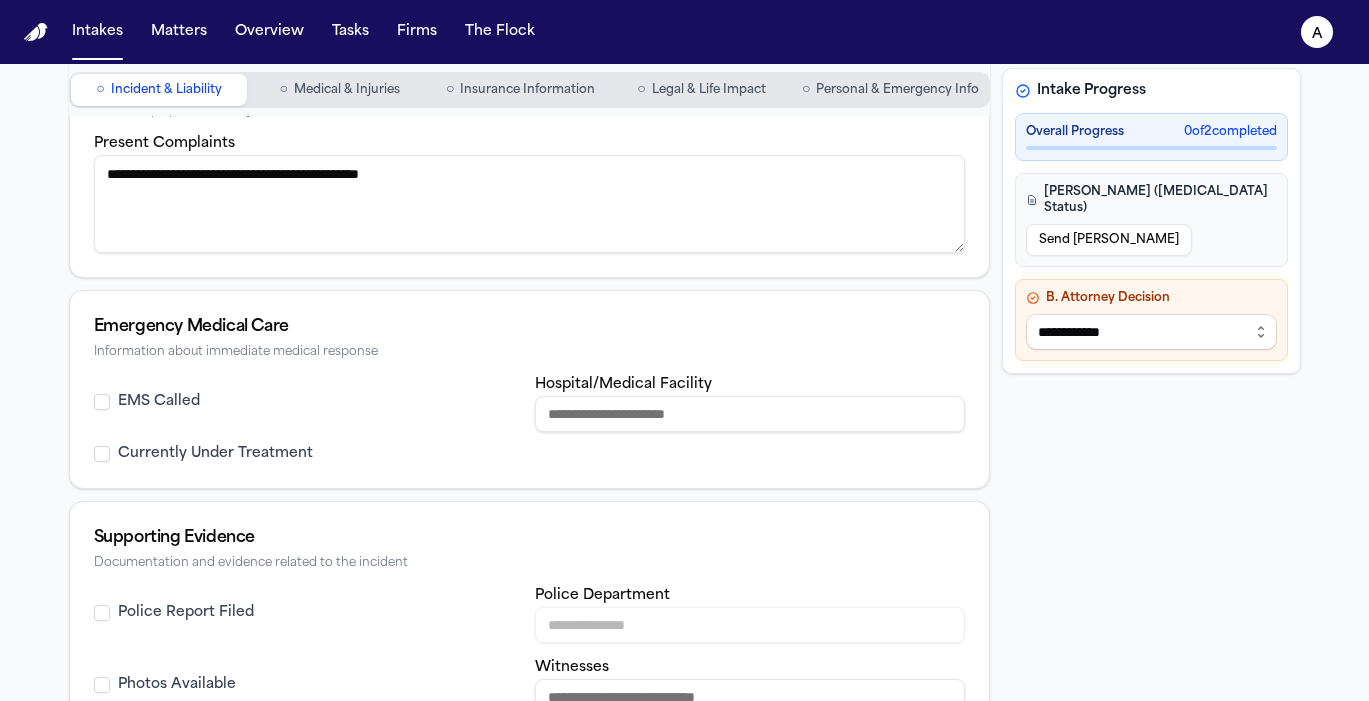 type on "**********" 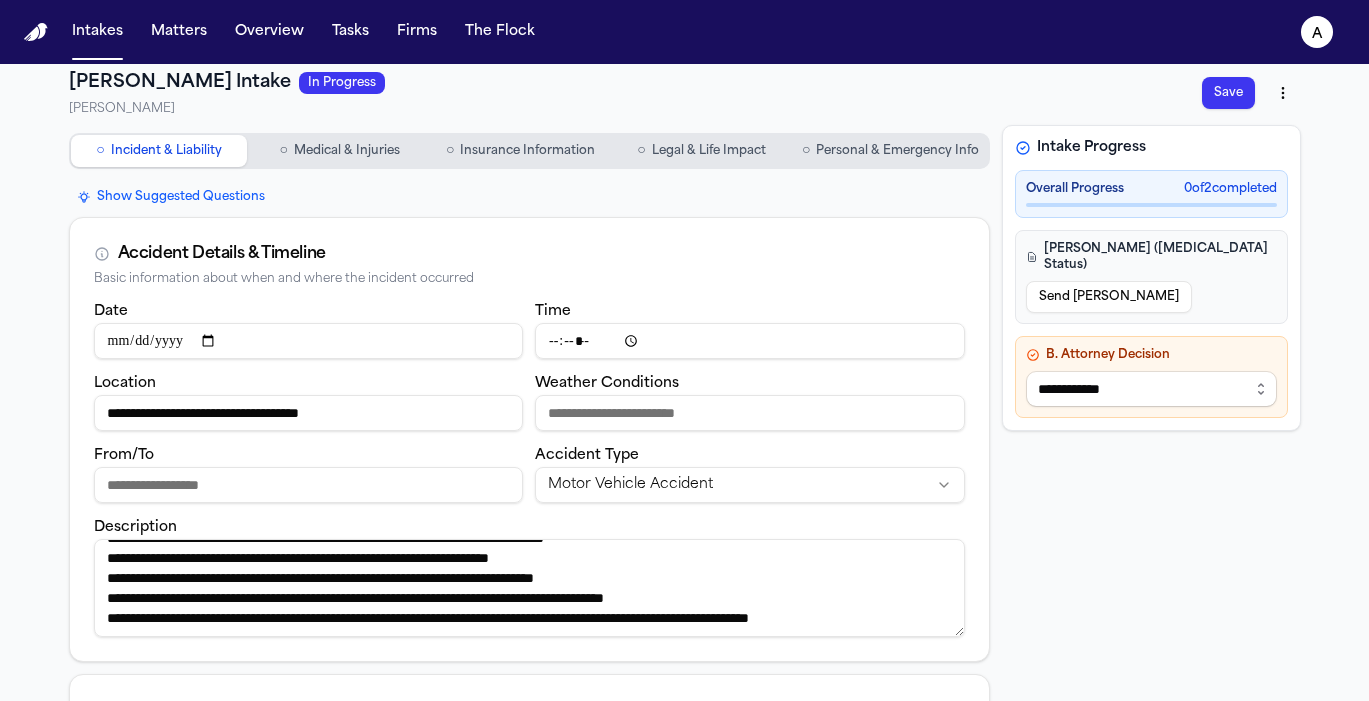 scroll, scrollTop: 0, scrollLeft: 0, axis: both 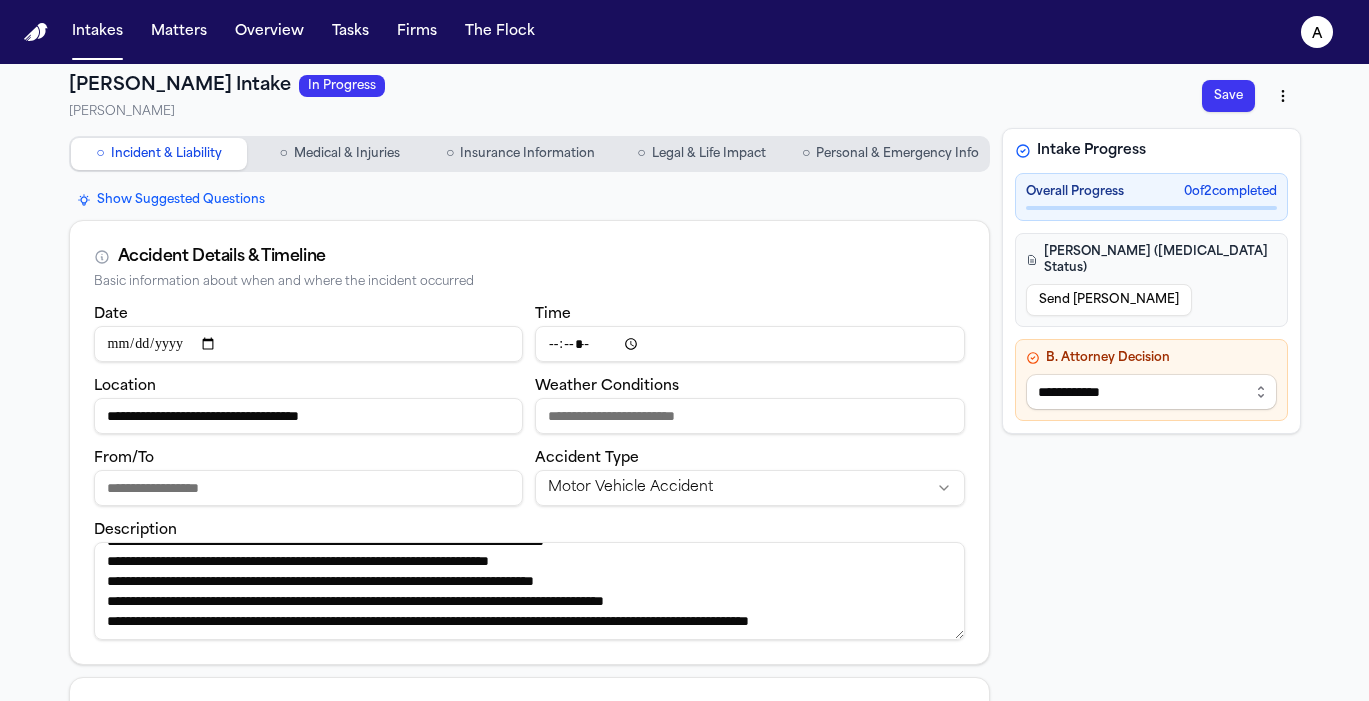 click on "Save" at bounding box center (1228, 96) 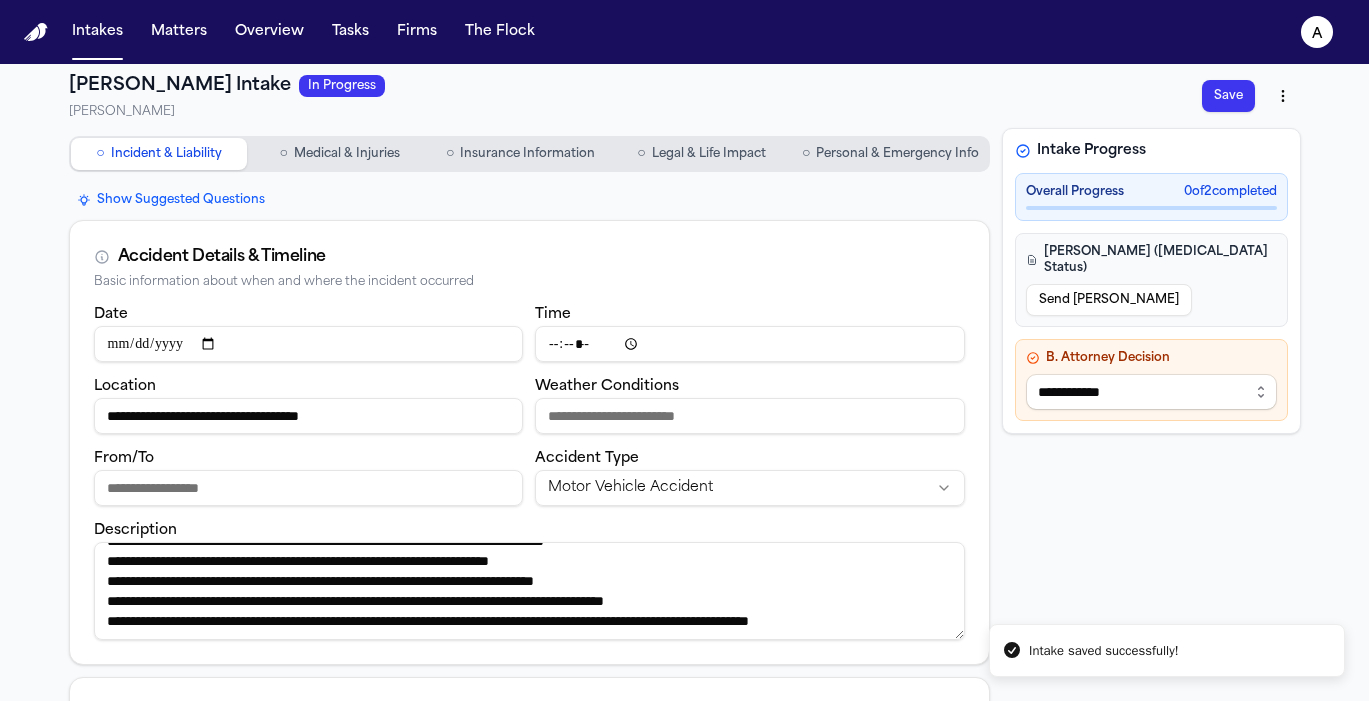 click on "Medical & Injuries" at bounding box center [347, 154] 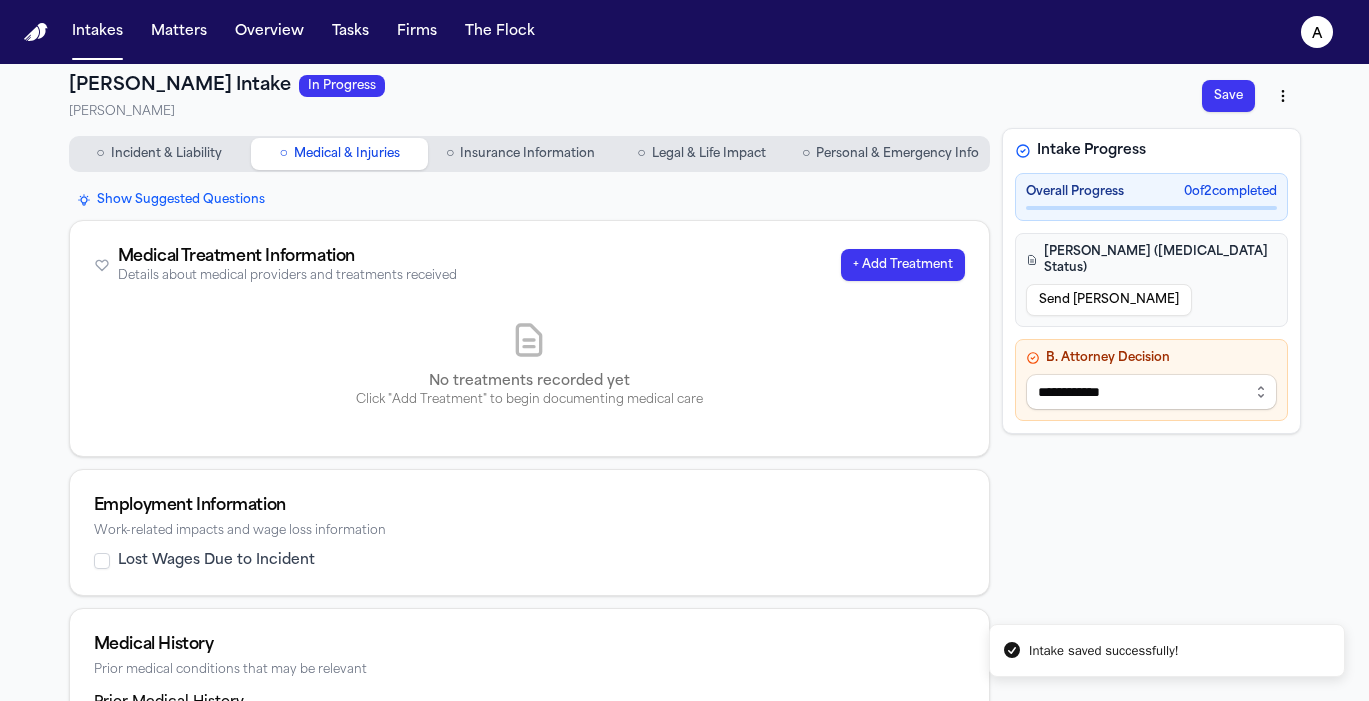 click on "○ Insurance Information" at bounding box center (520, 154) 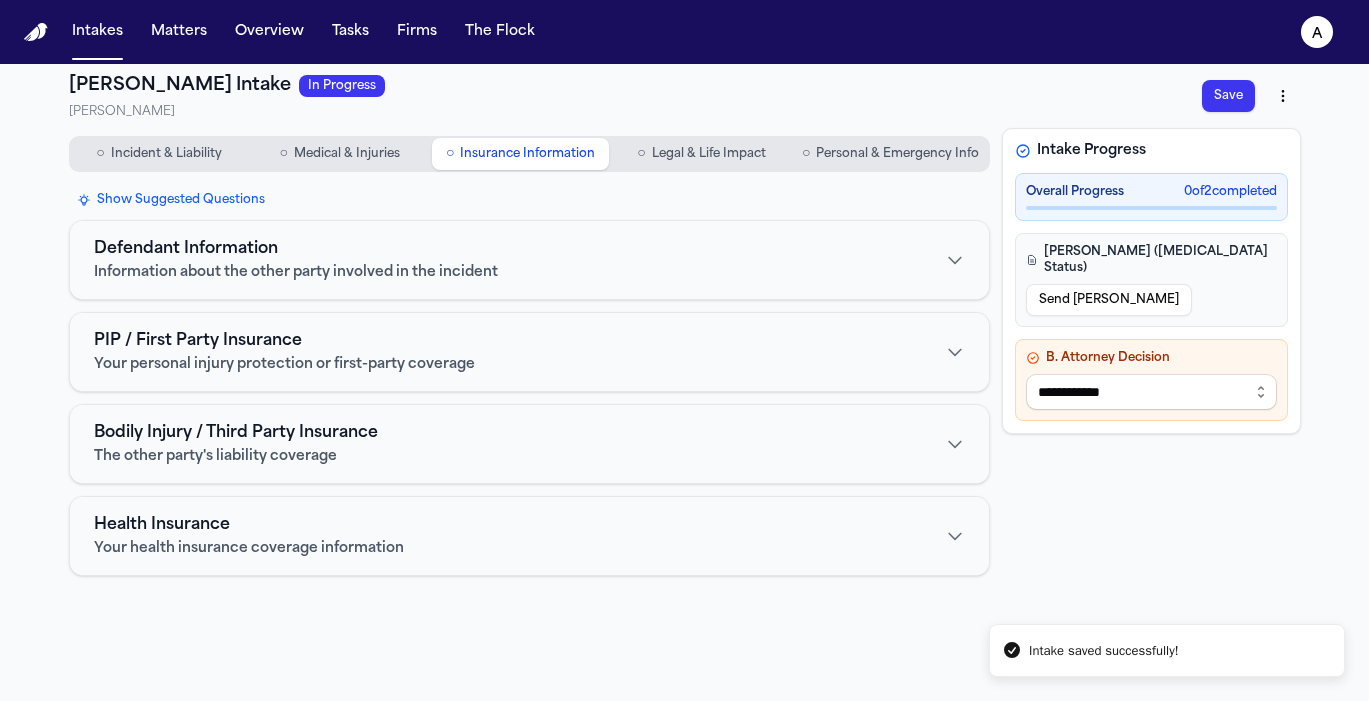 drag, startPoint x: 181, startPoint y: 159, endPoint x: 207, endPoint y: 183, distance: 35.383614 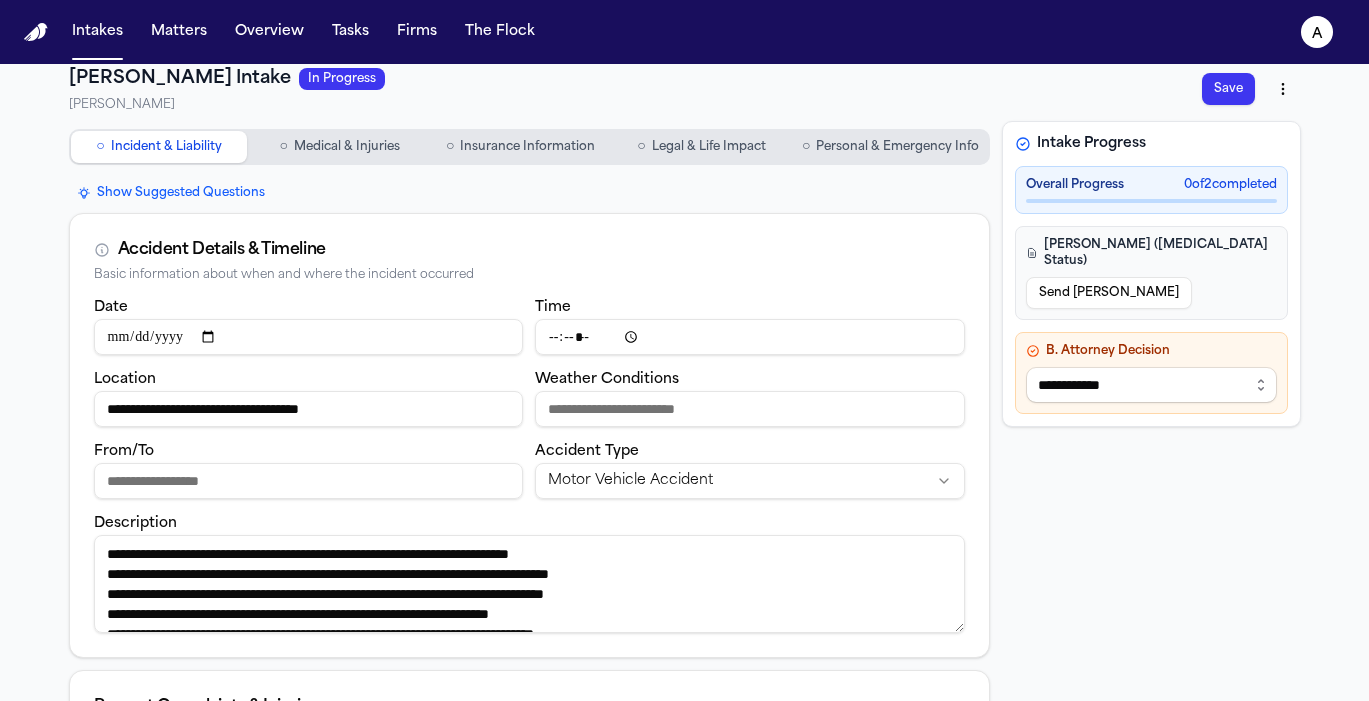 scroll, scrollTop: 0, scrollLeft: 0, axis: both 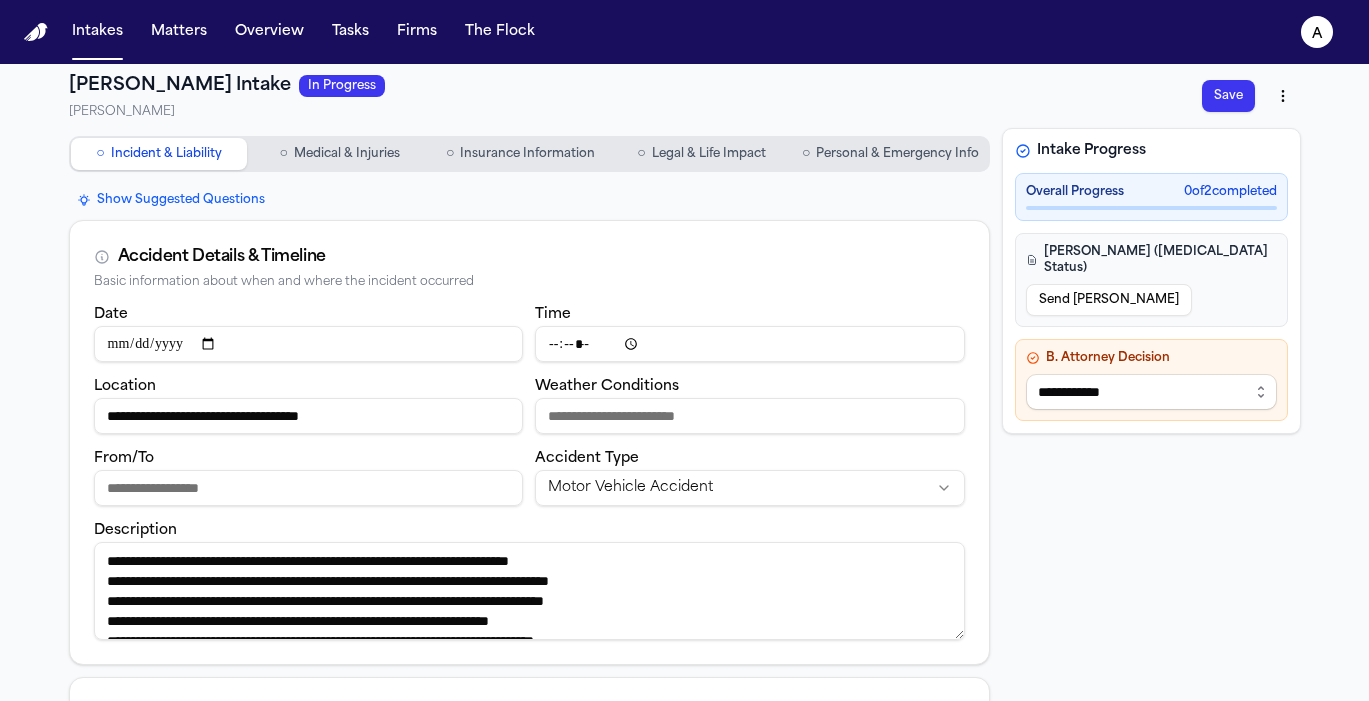 click on "Personal & Emergency Info" at bounding box center (897, 154) 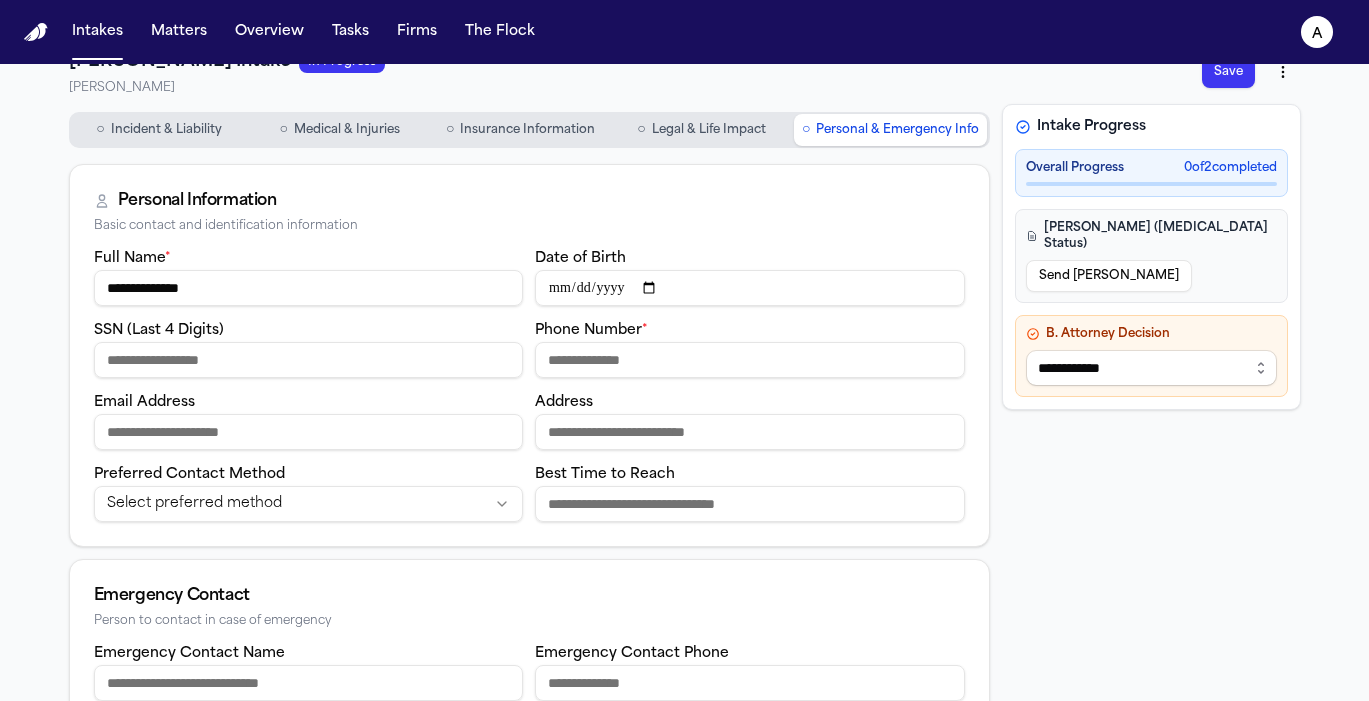 scroll, scrollTop: 26, scrollLeft: 0, axis: vertical 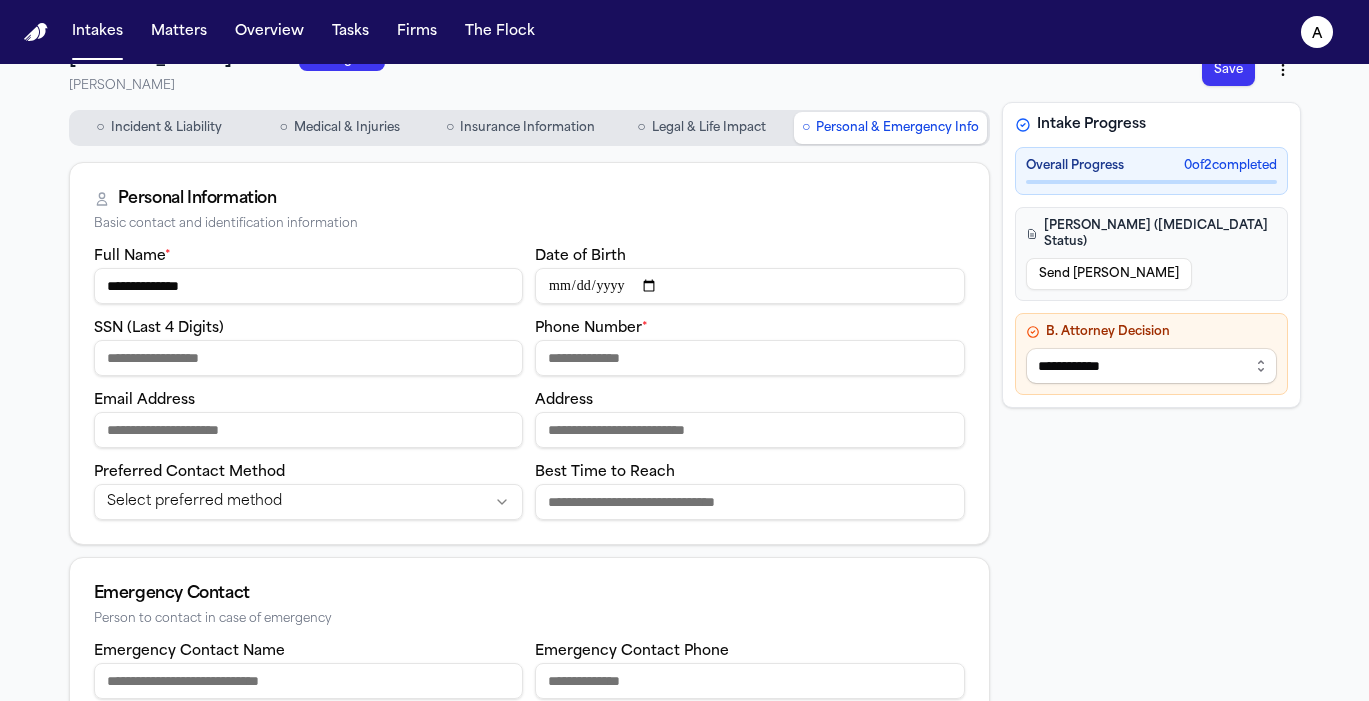 click on "Address" at bounding box center [750, 430] 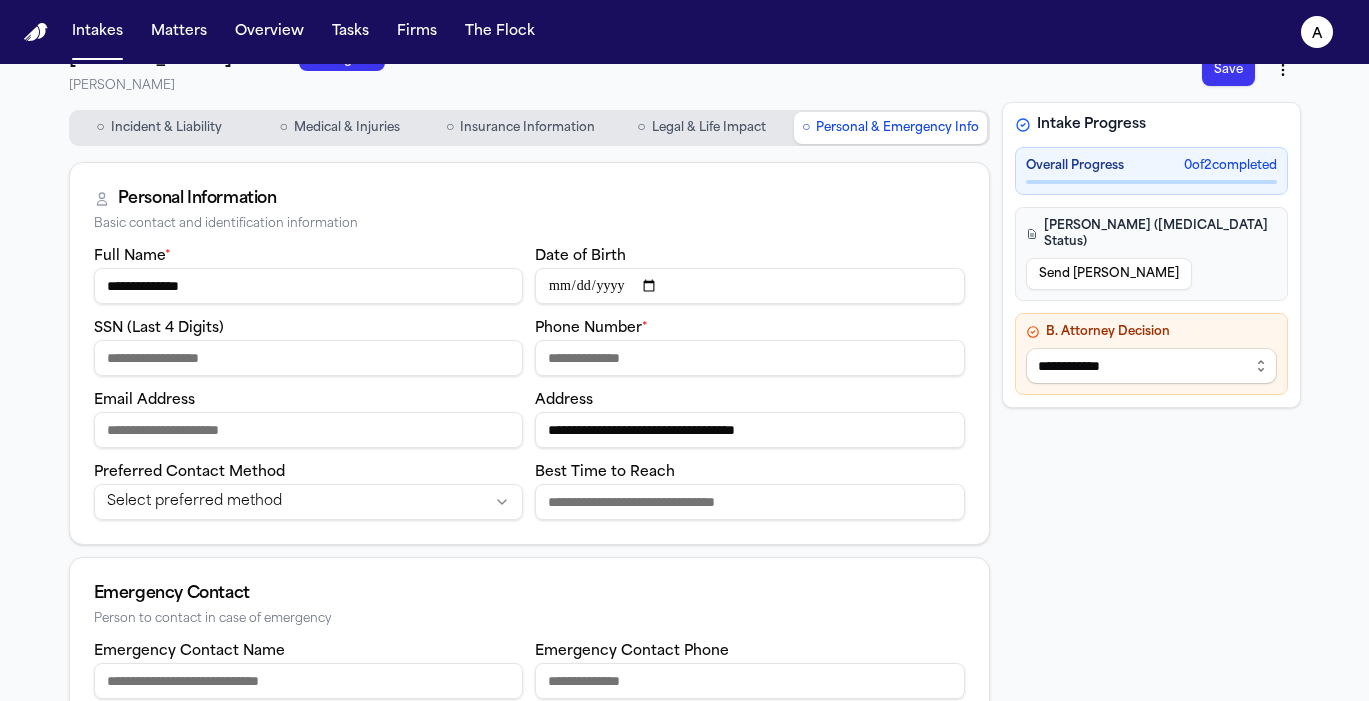 type on "**********" 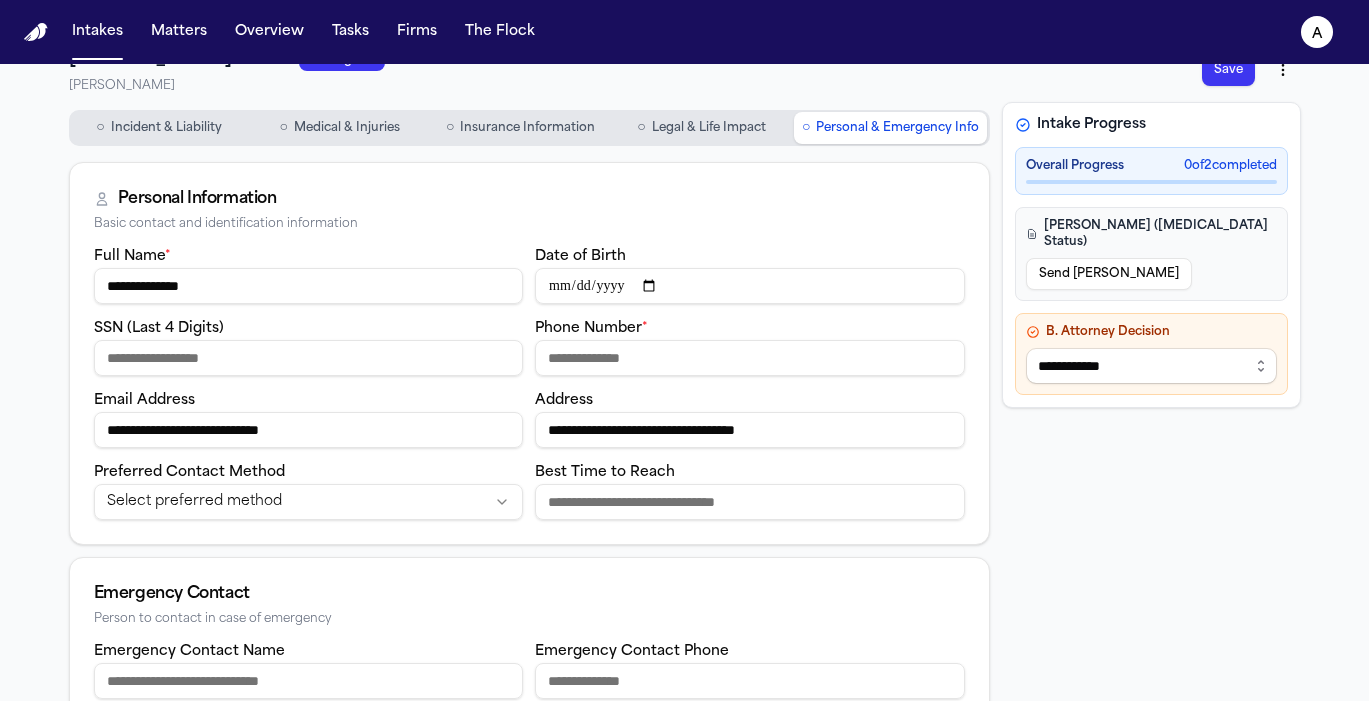 drag, startPoint x: 145, startPoint y: 432, endPoint x: 17, endPoint y: 395, distance: 133.24039 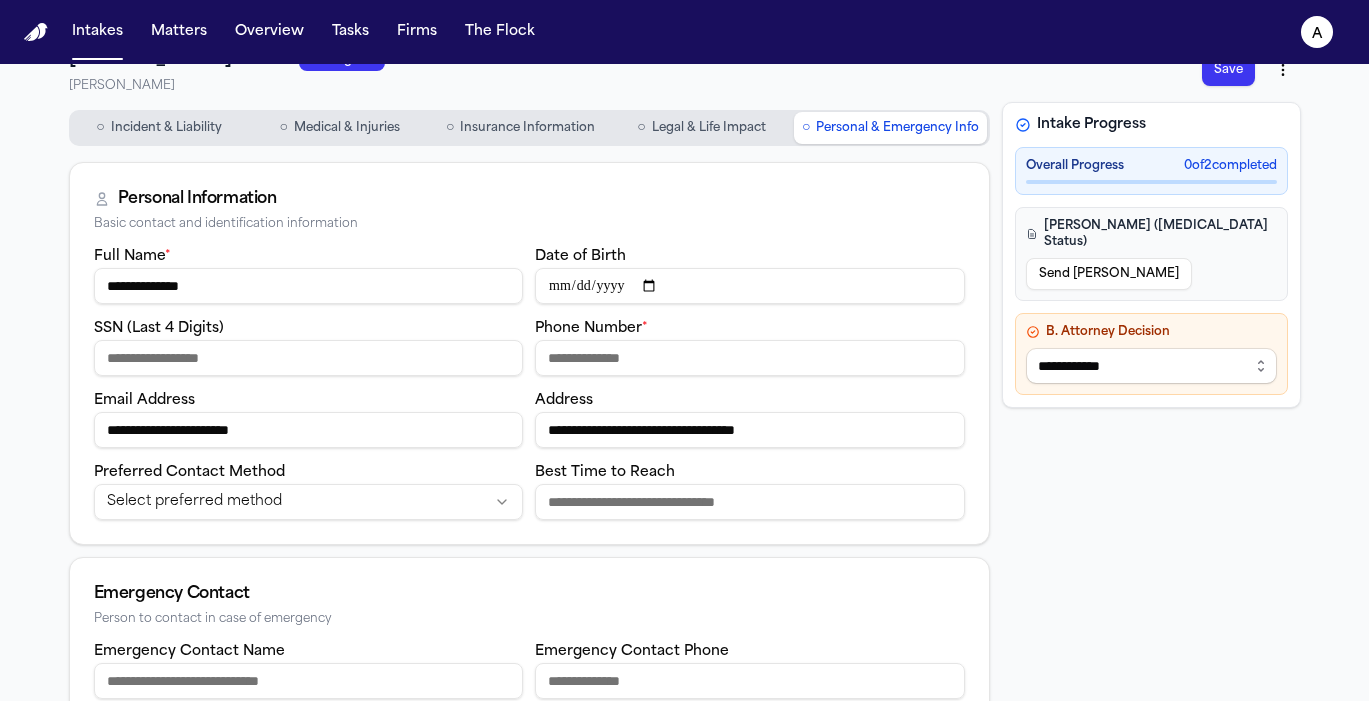 type on "**********" 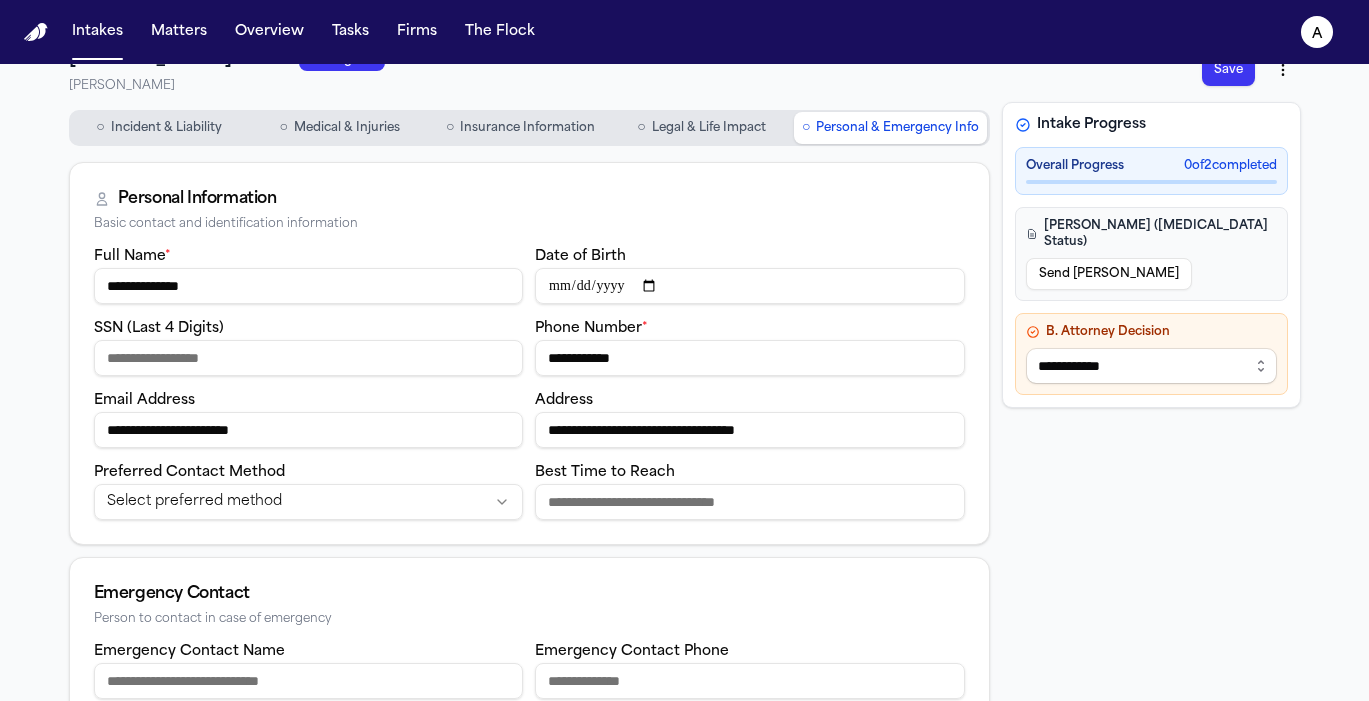 click on "**********" at bounding box center (750, 358) 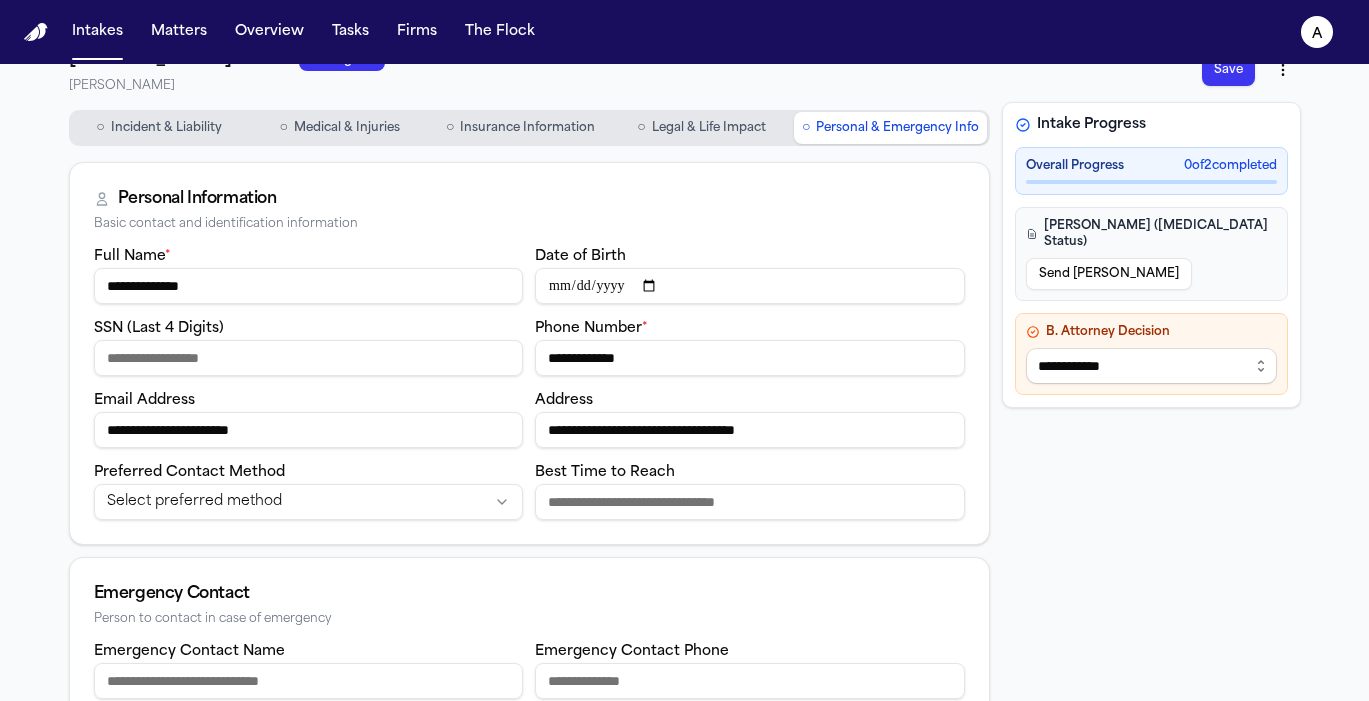 click on "**********" at bounding box center (750, 358) 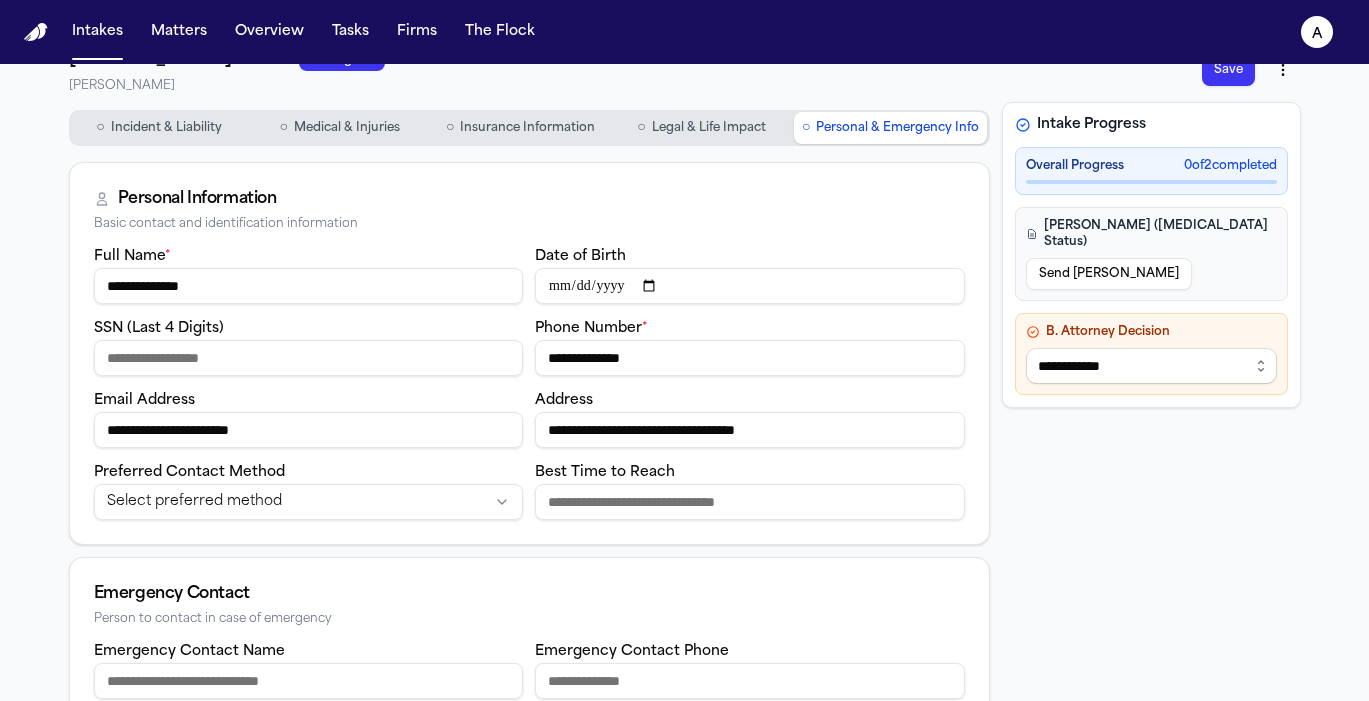 click on "**********" at bounding box center (750, 358) 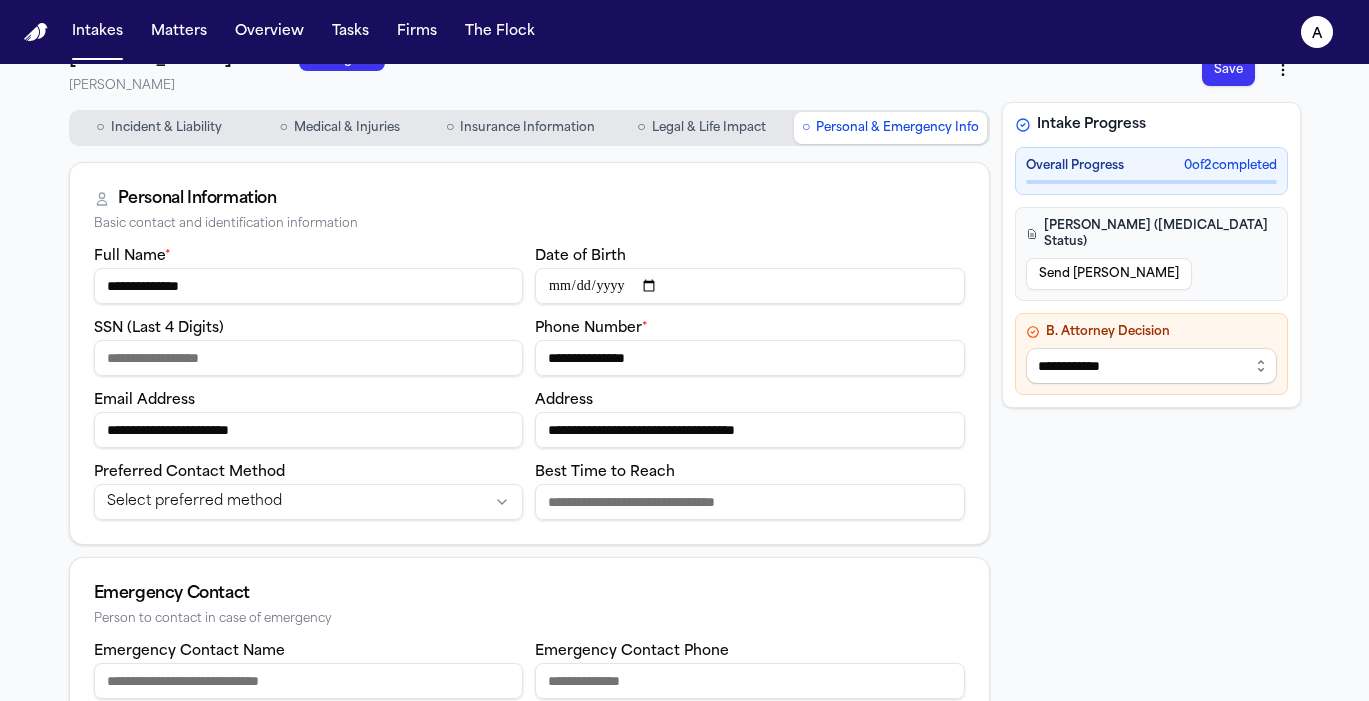 click on "**********" at bounding box center [750, 358] 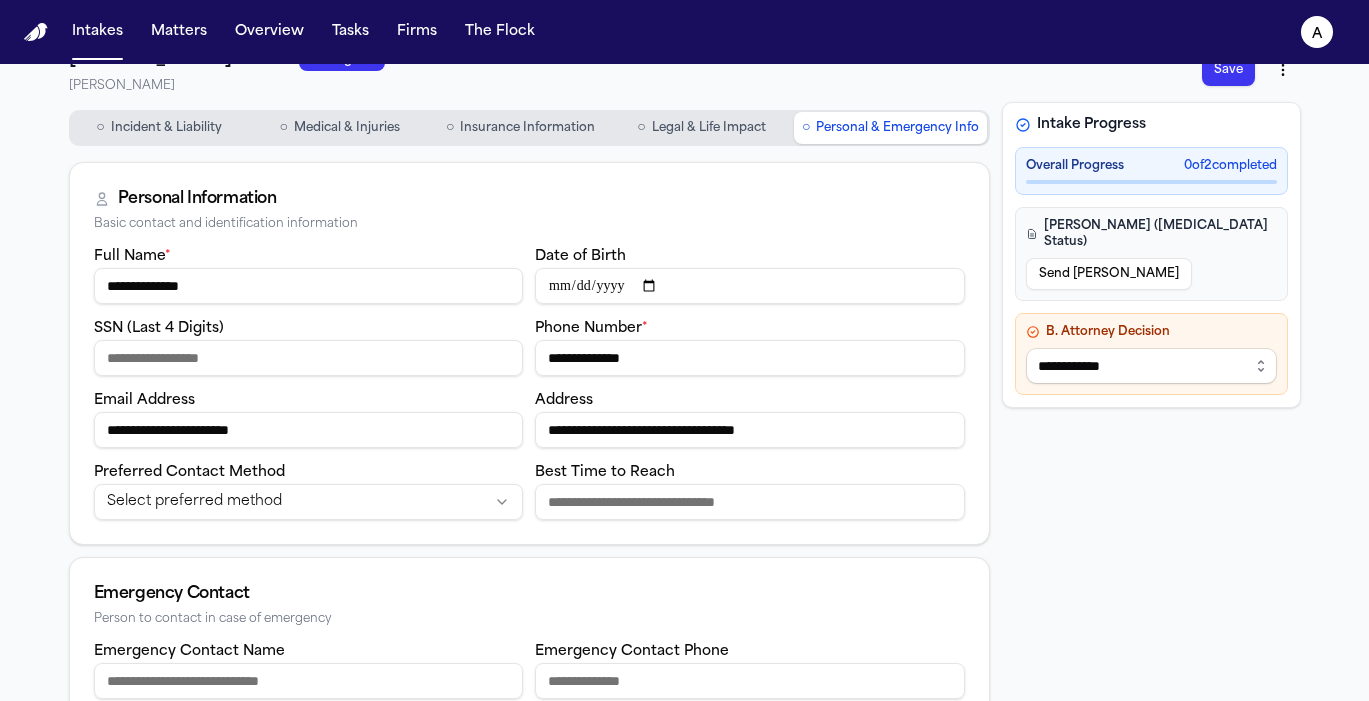 type on "**********" 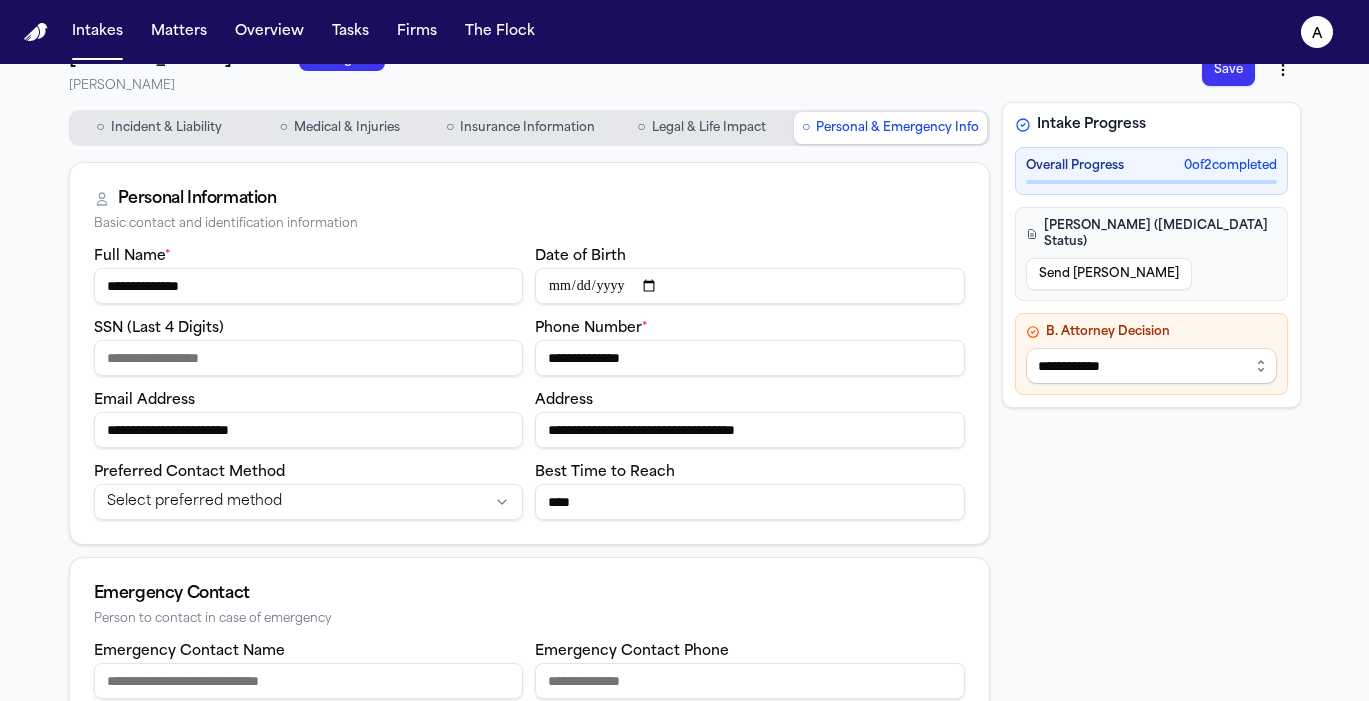 type on "****" 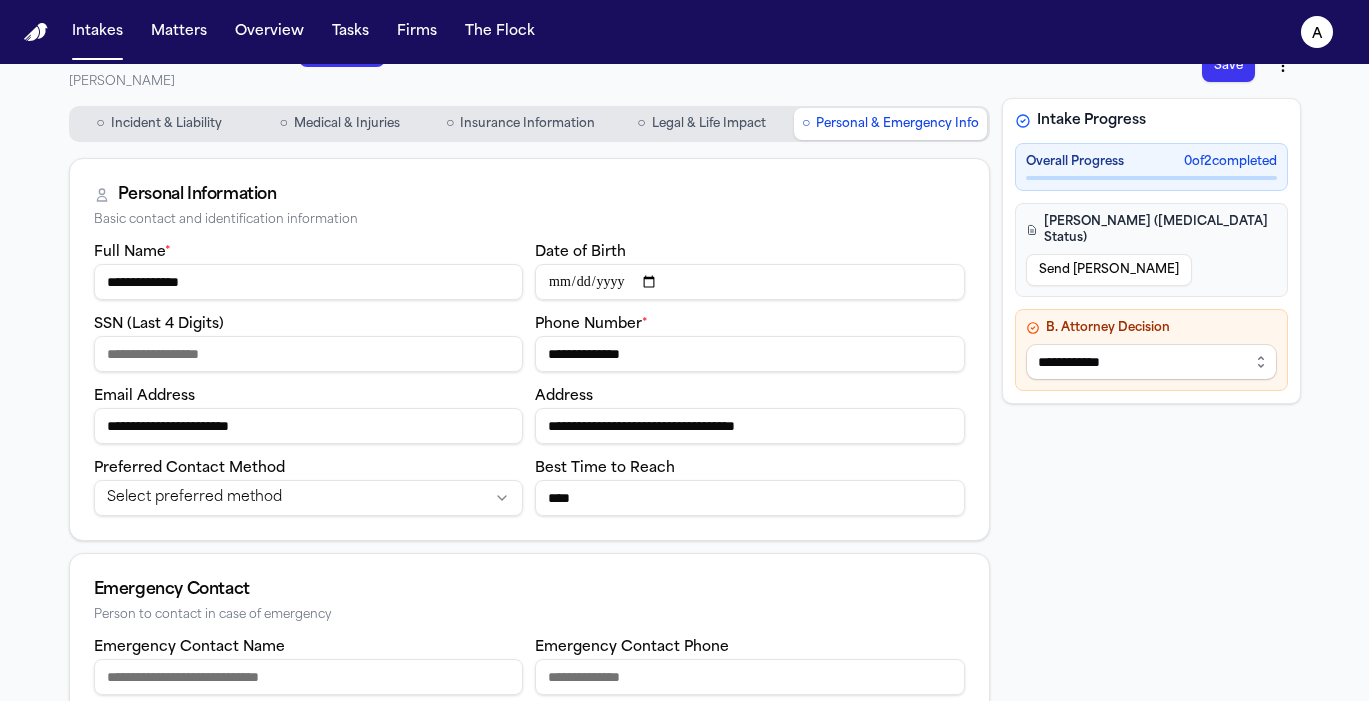 drag, startPoint x: 589, startPoint y: 509, endPoint x: 536, endPoint y: 508, distance: 53.009434 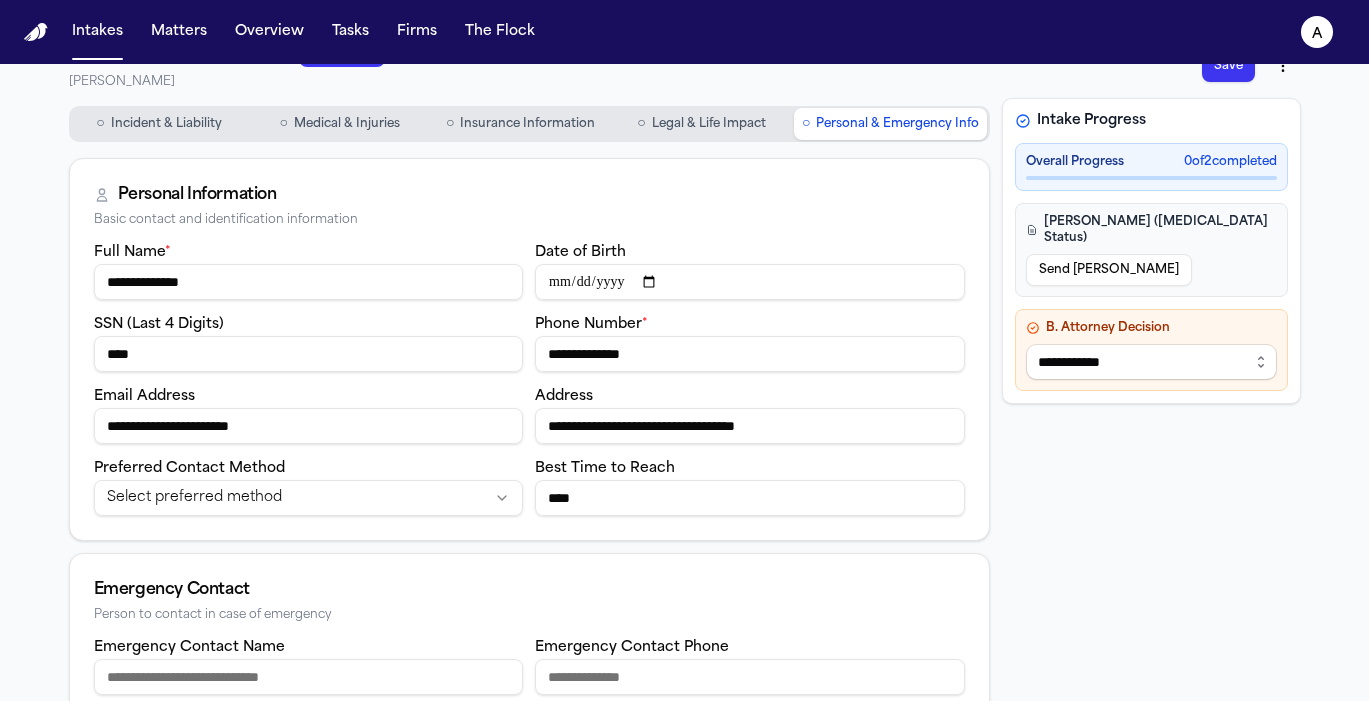 type on "****" 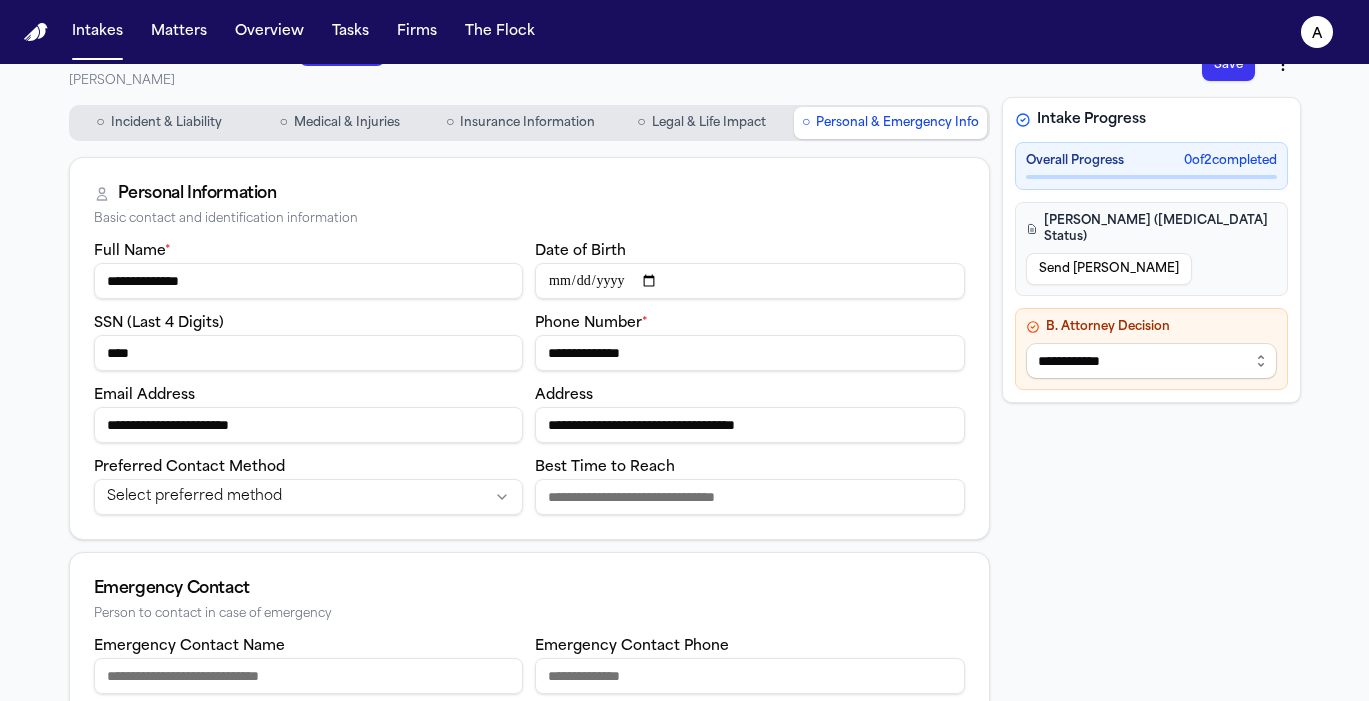 scroll, scrollTop: 0, scrollLeft: 0, axis: both 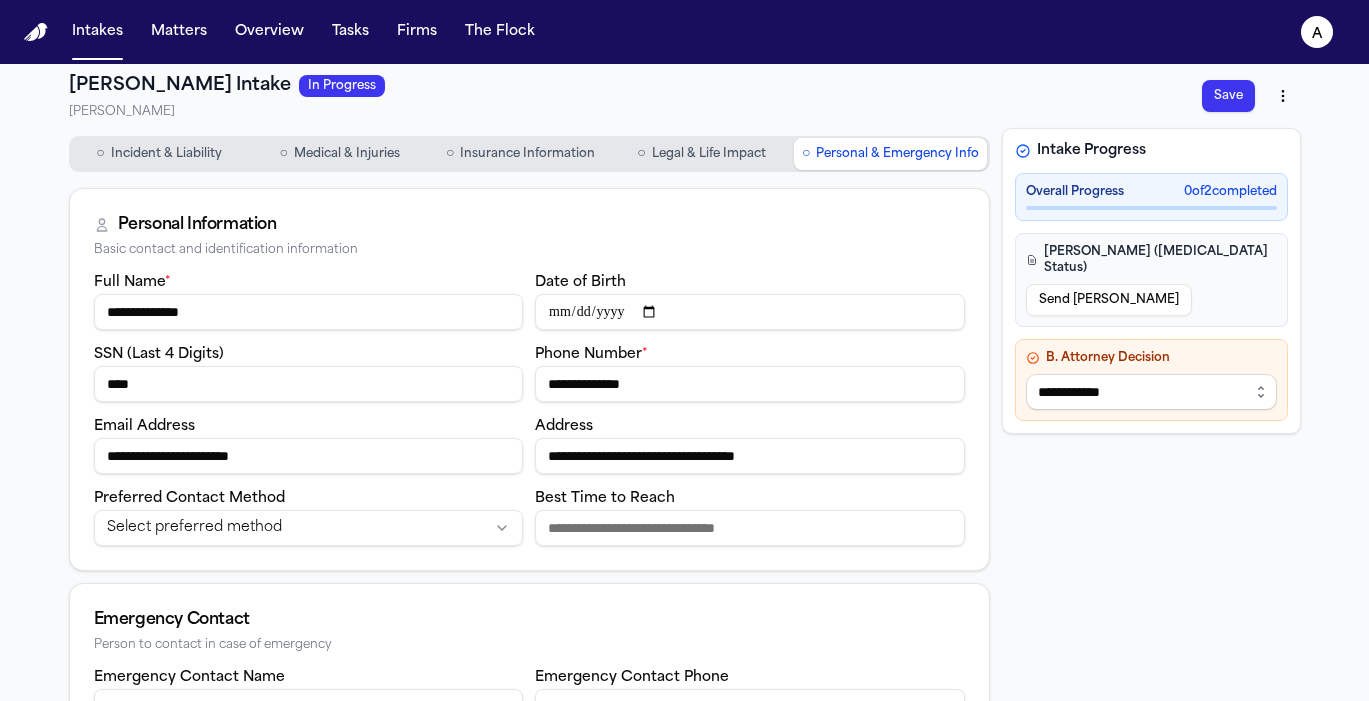 type 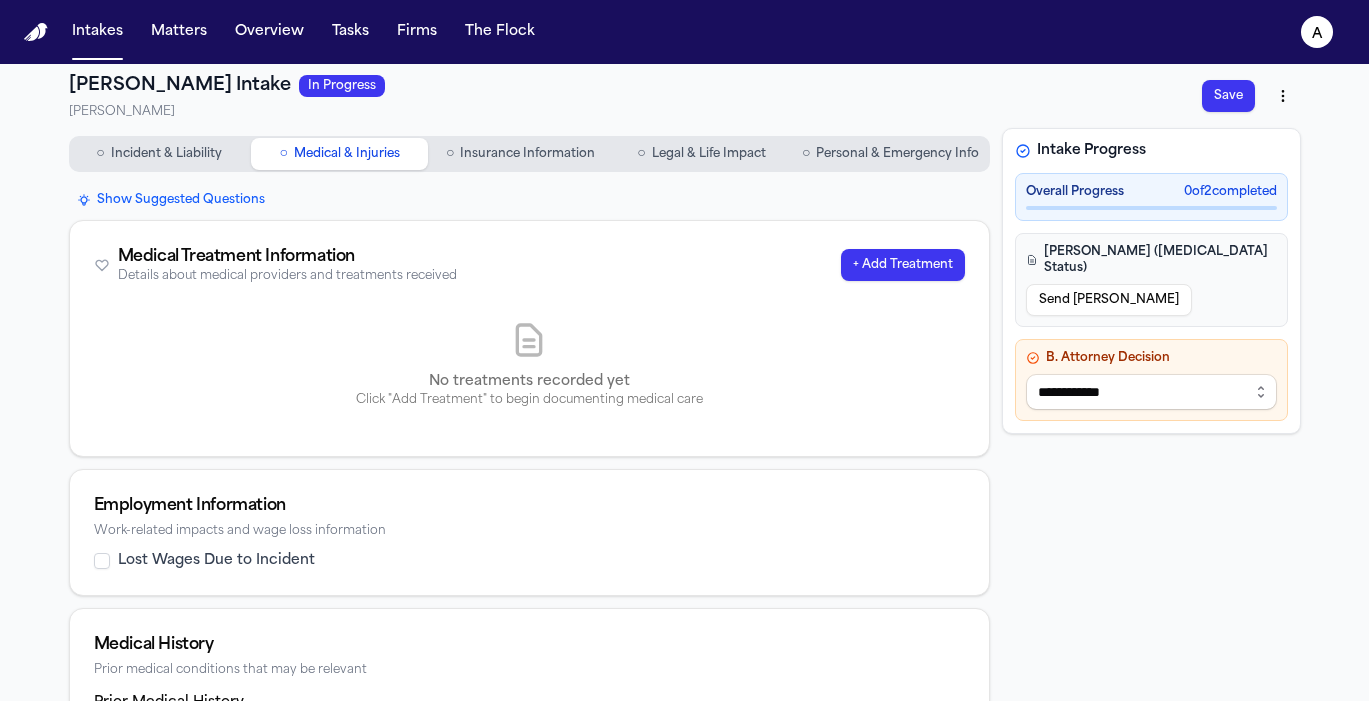 click on "Insurance Information" at bounding box center [527, 154] 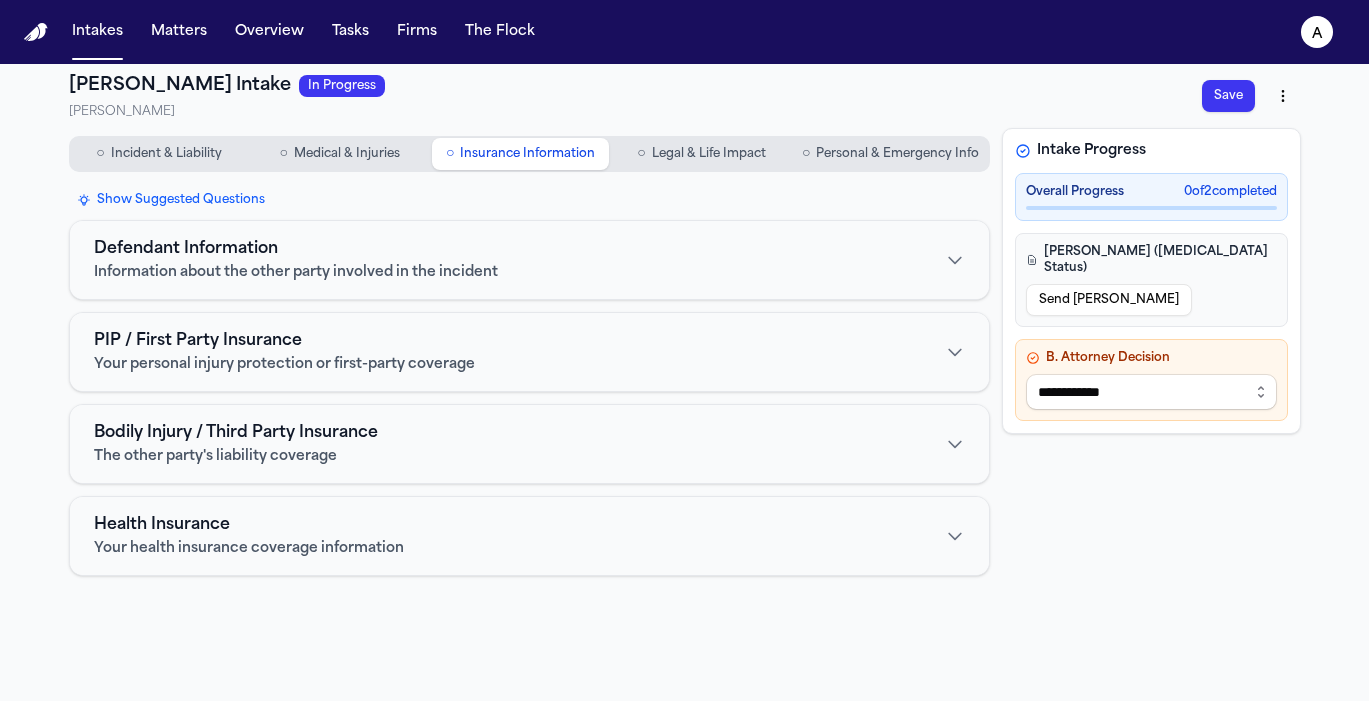 click on "Legal & Life Impact" at bounding box center [709, 154] 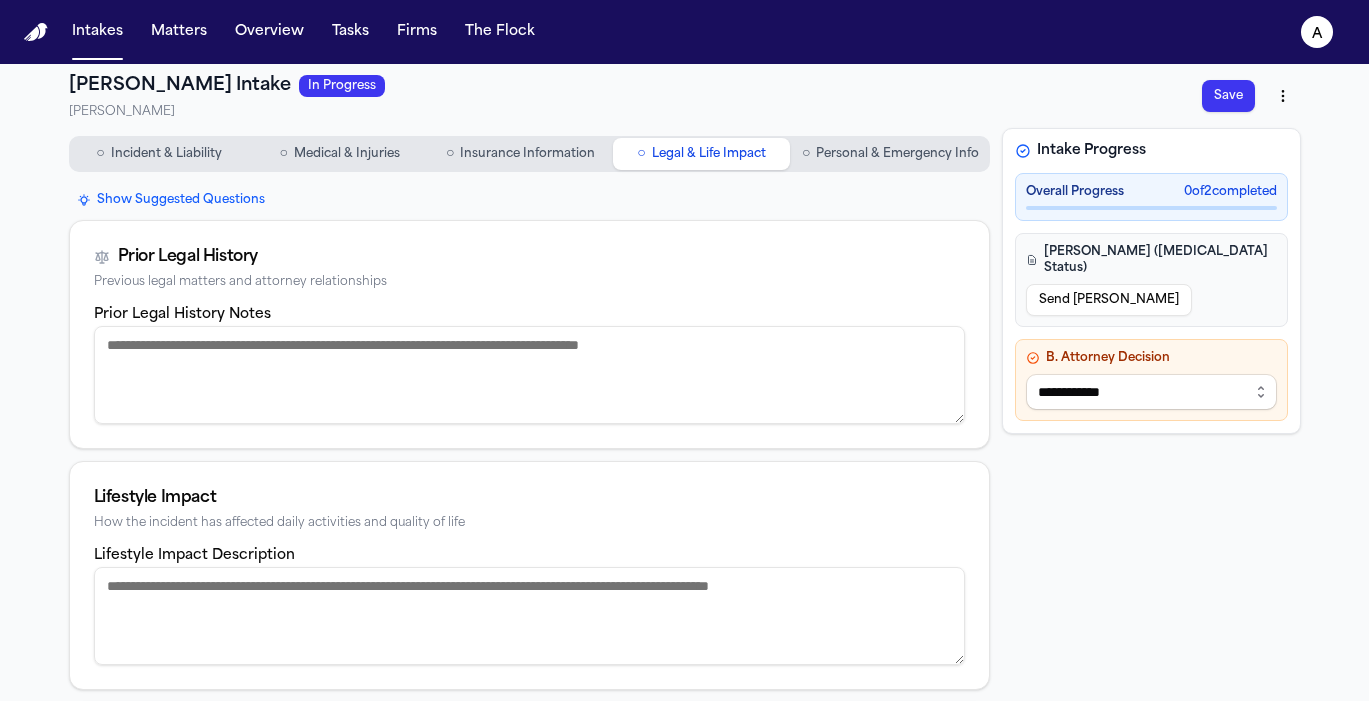 click on "Personal & Emergency Info" at bounding box center (897, 154) 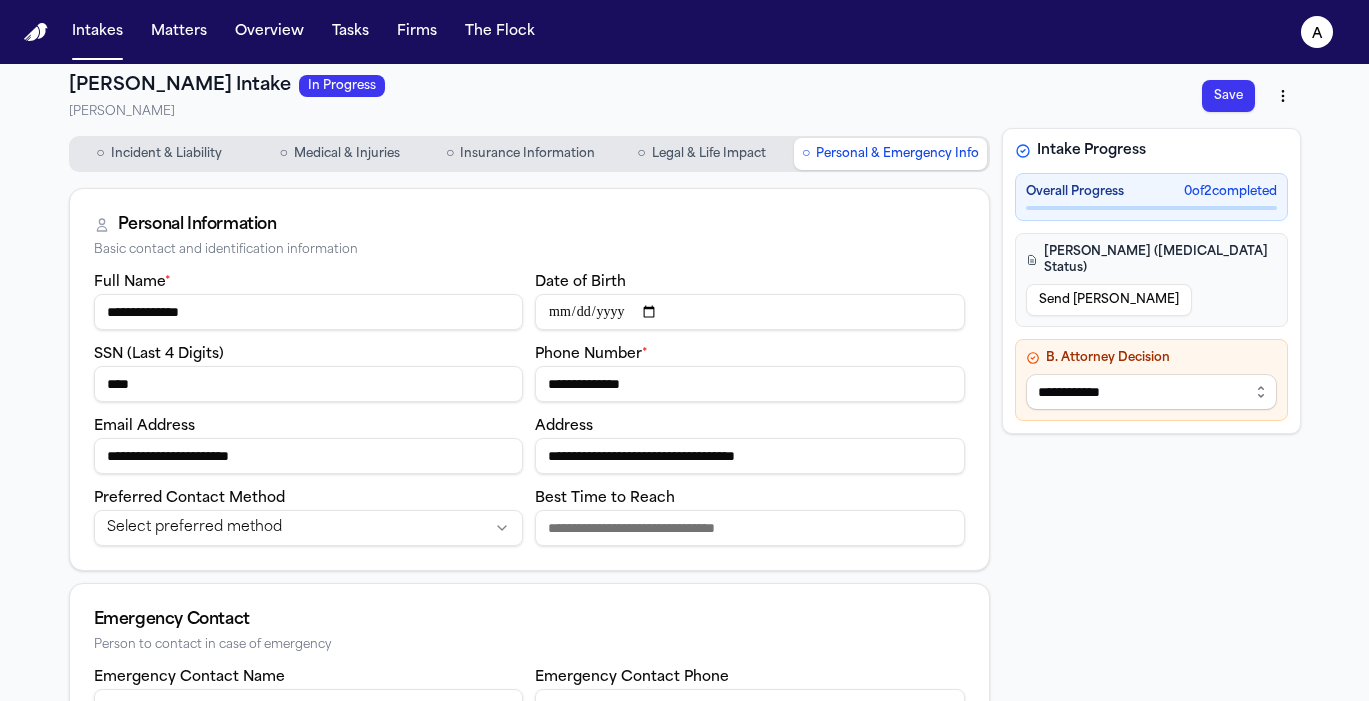 click on "Date of Birth" at bounding box center (750, 312) 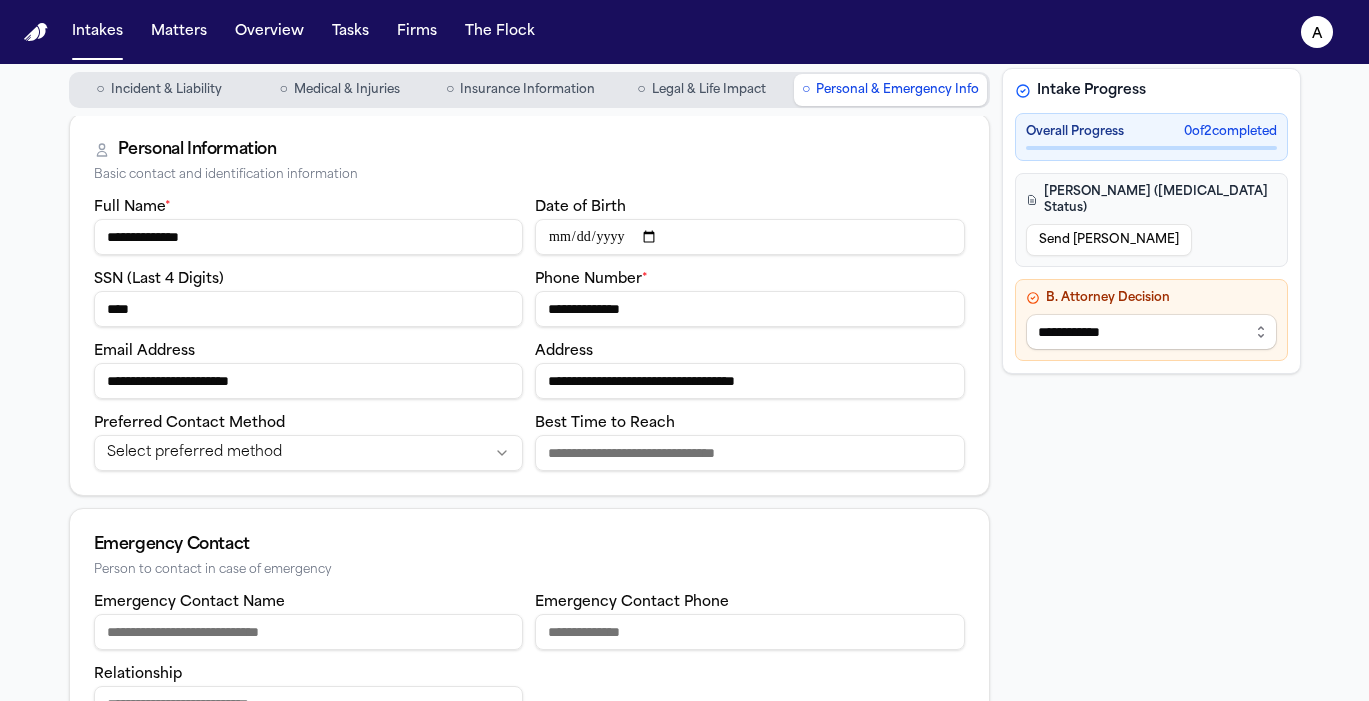 scroll, scrollTop: 0, scrollLeft: 0, axis: both 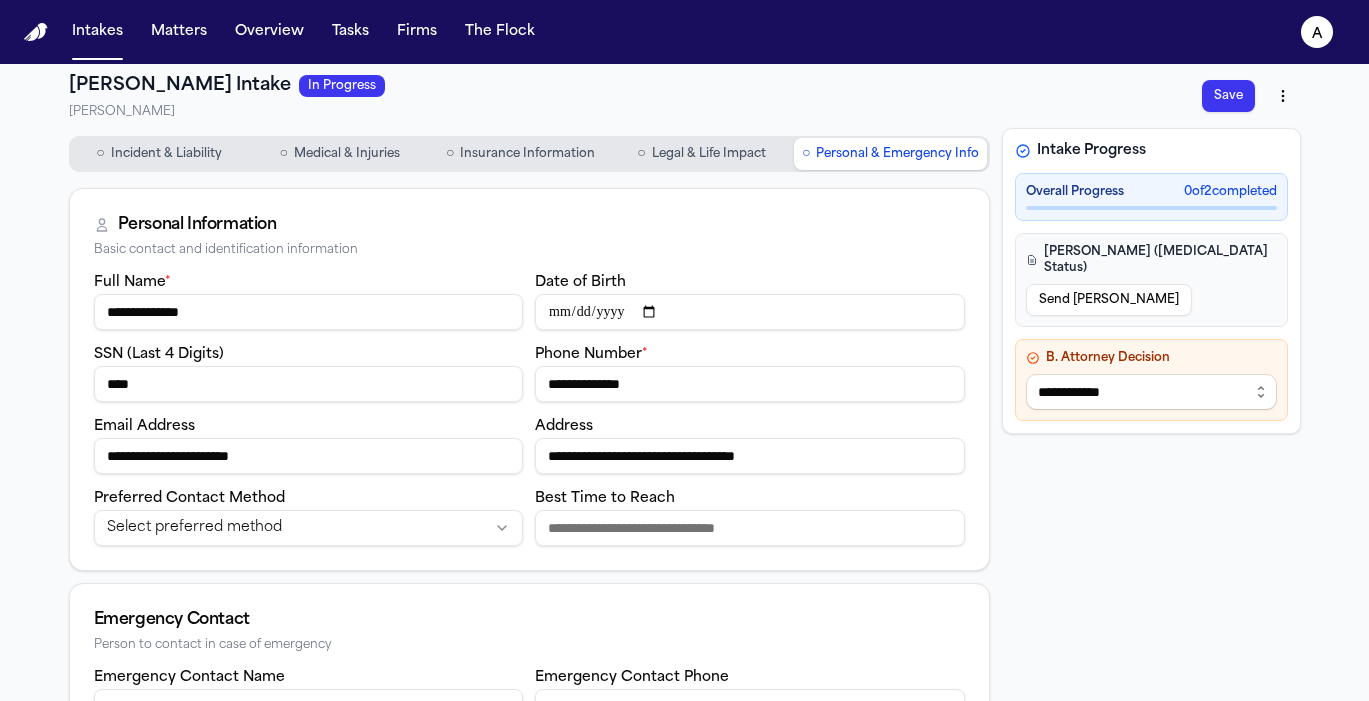 click on "Save" at bounding box center [1228, 96] 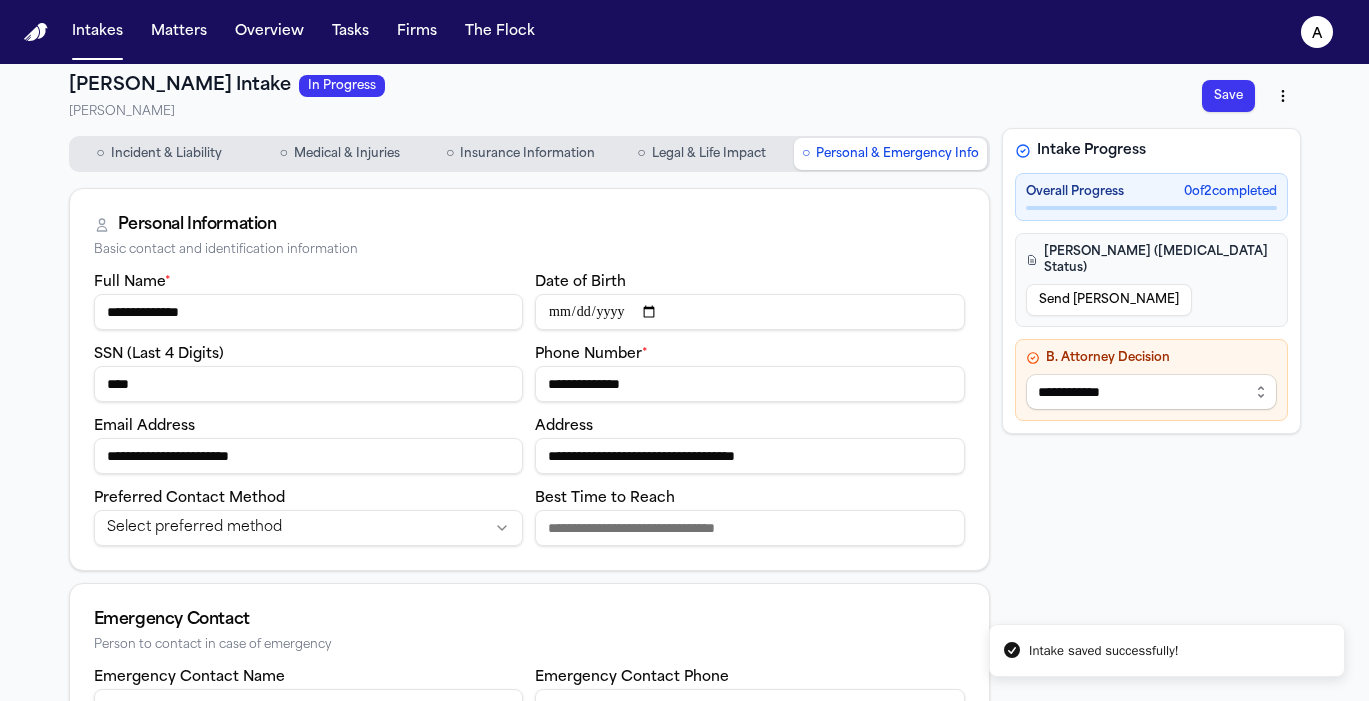 click on "Send [PERSON_NAME]" at bounding box center (1109, 300) 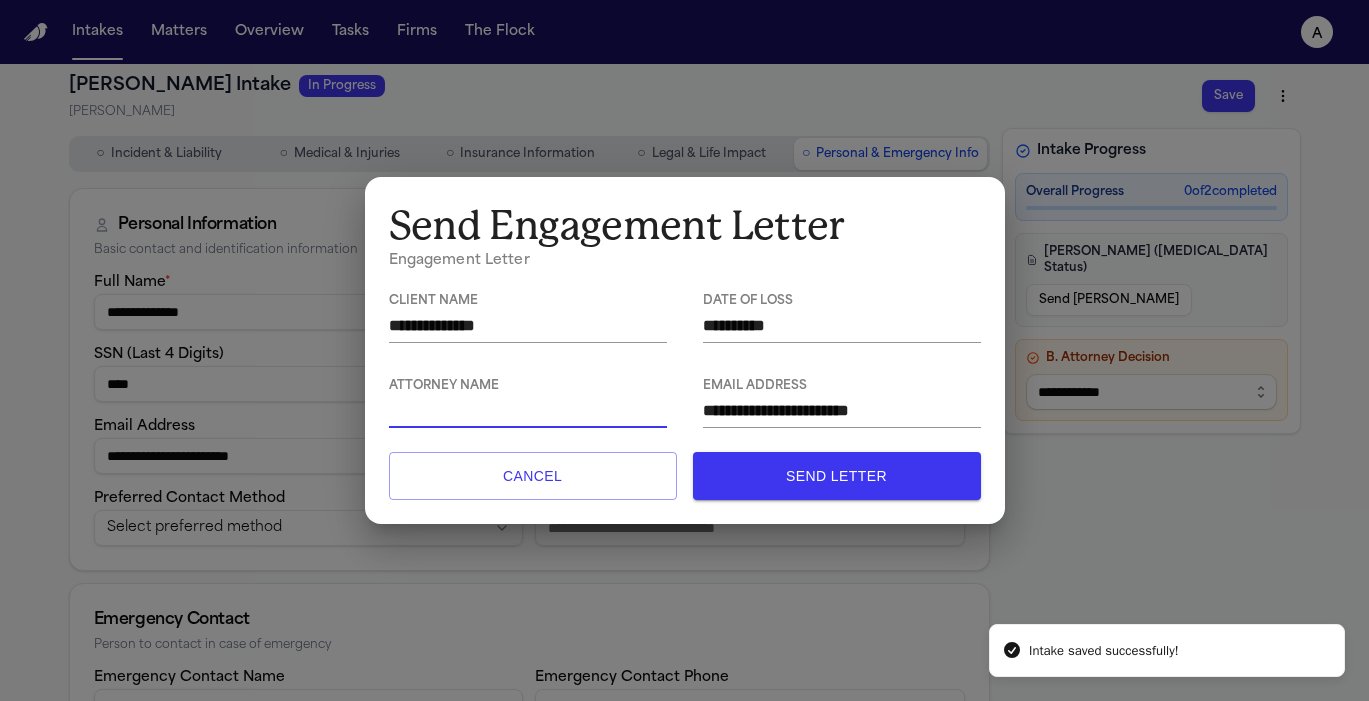click at bounding box center [528, 411] 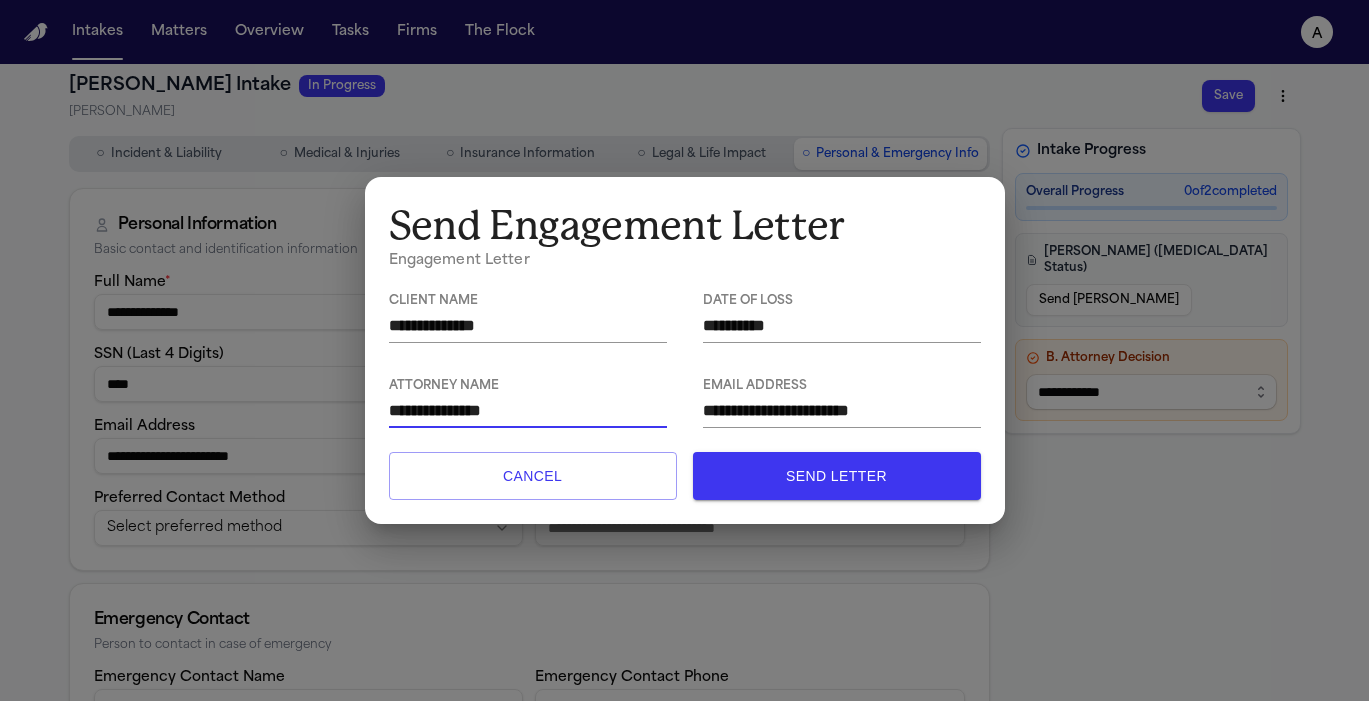 type on "**********" 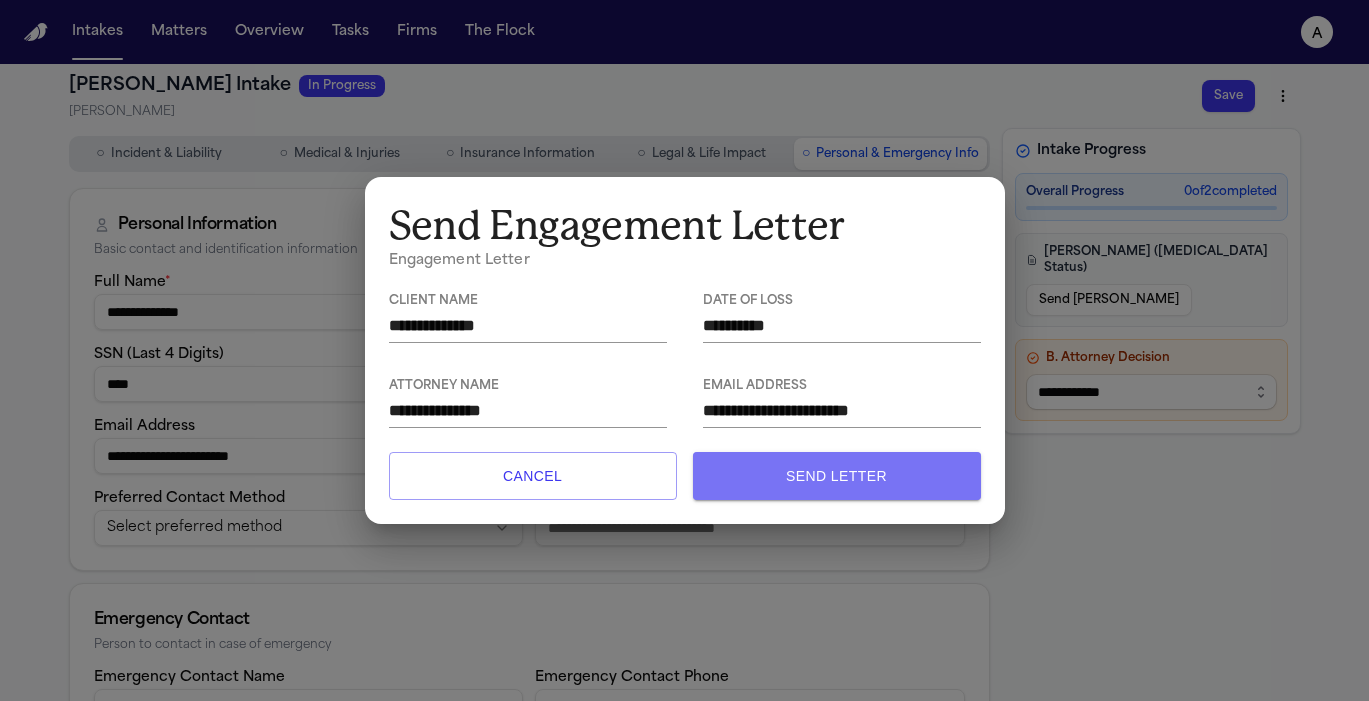 click on "Send Letter" at bounding box center (837, 476) 